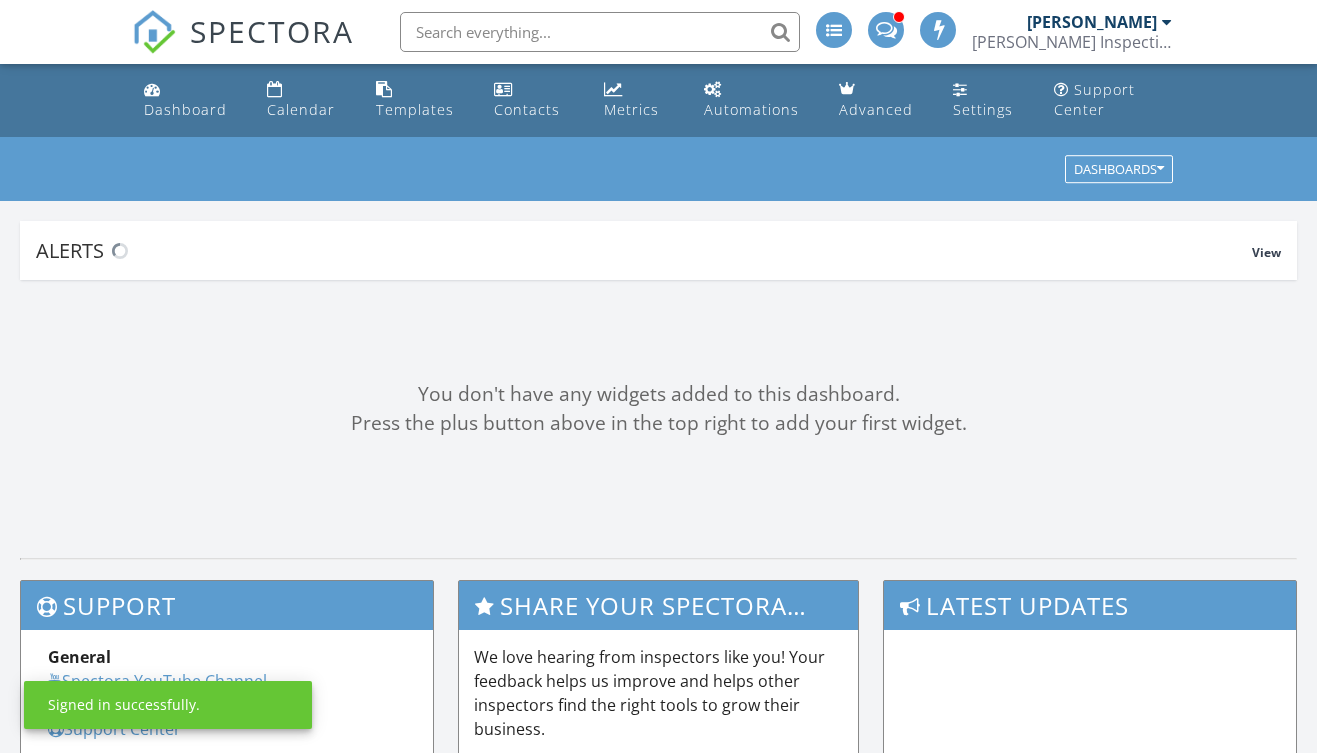 scroll, scrollTop: 0, scrollLeft: 0, axis: both 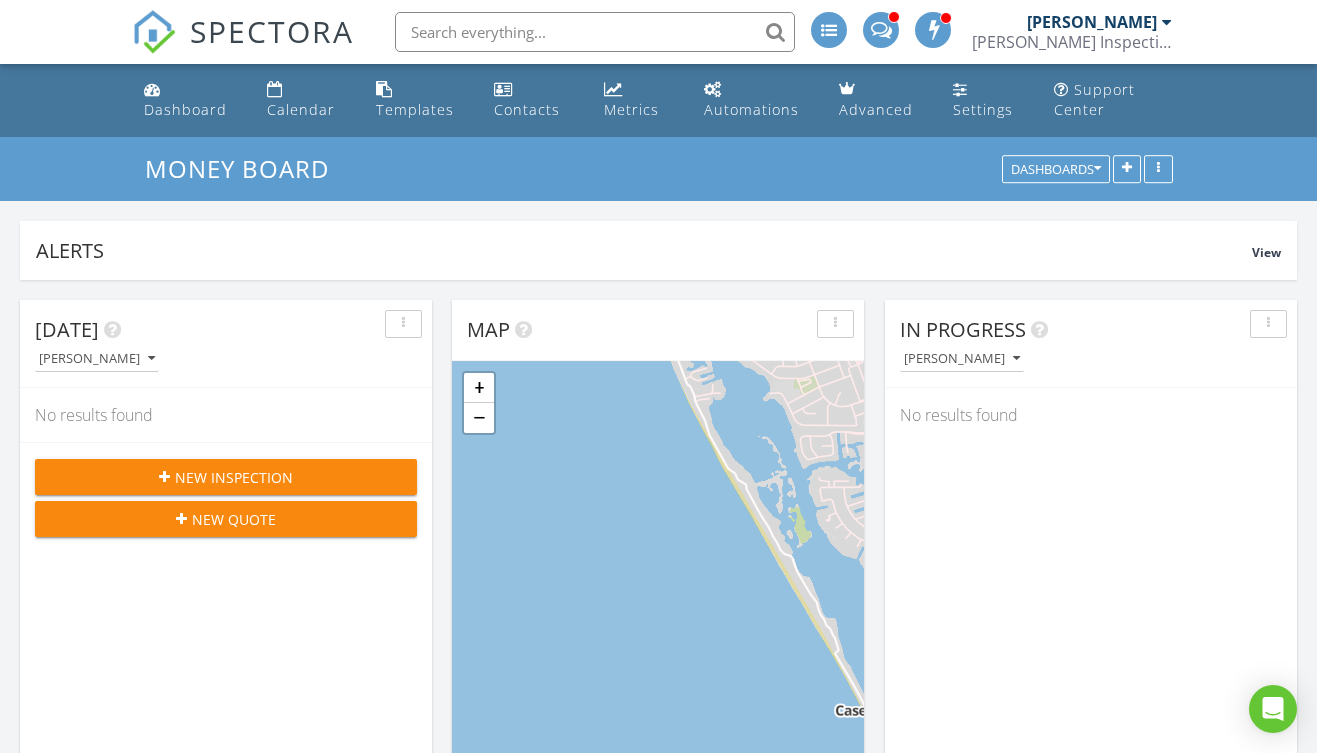 click on "New Inspection" at bounding box center [226, 477] 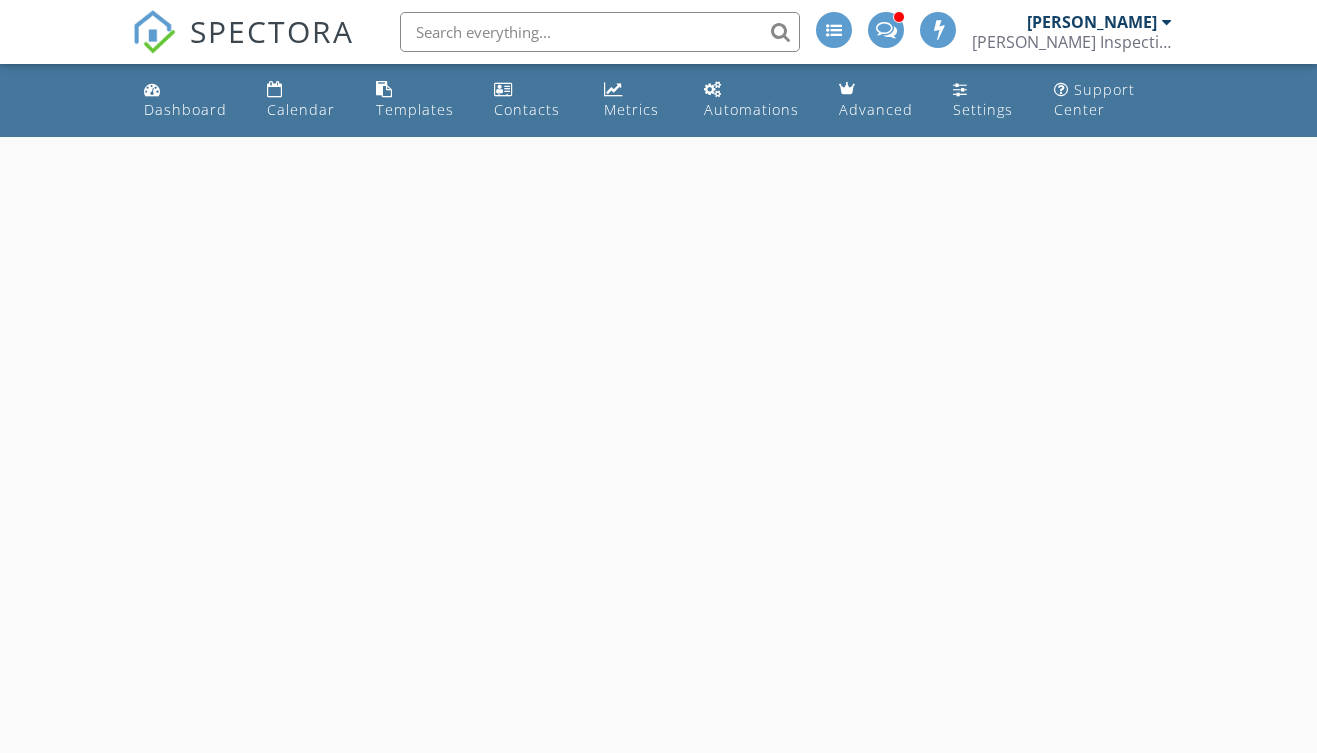 scroll, scrollTop: 0, scrollLeft: 0, axis: both 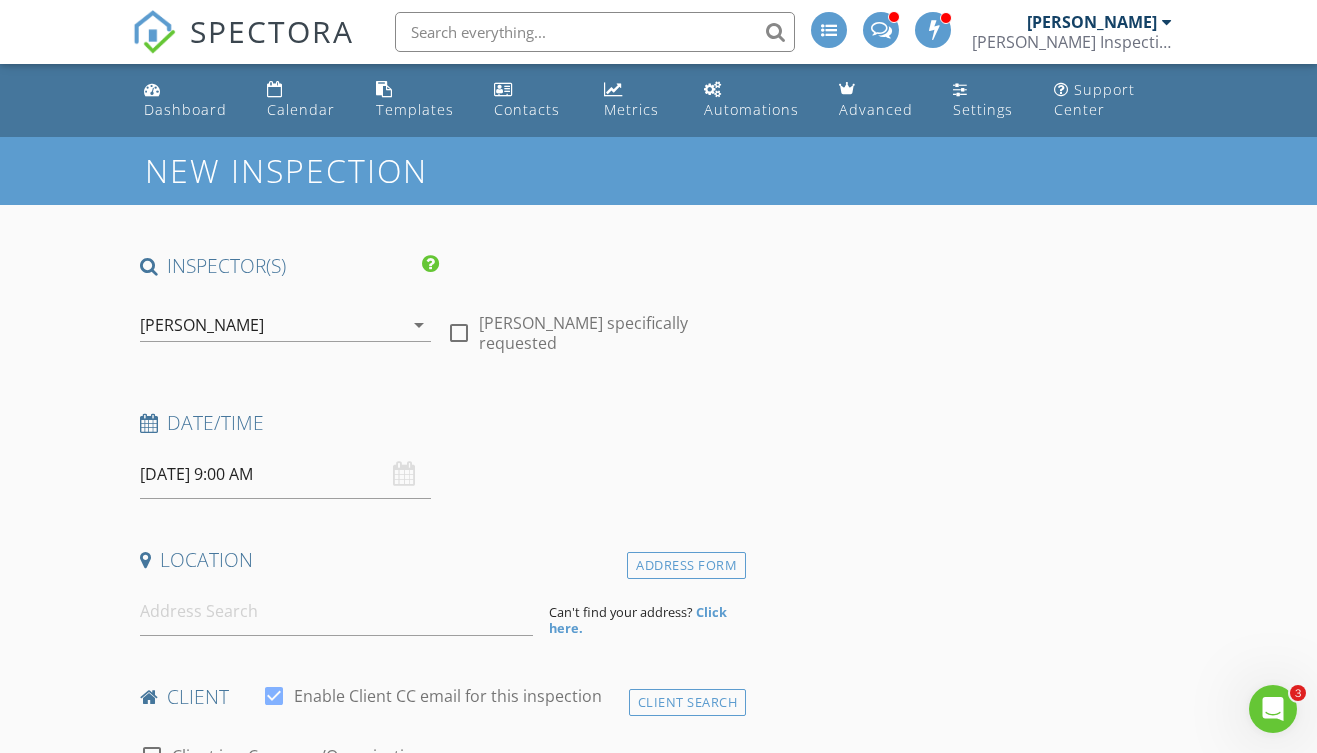 click on "[DATE] 9:00 AM" at bounding box center [285, 474] 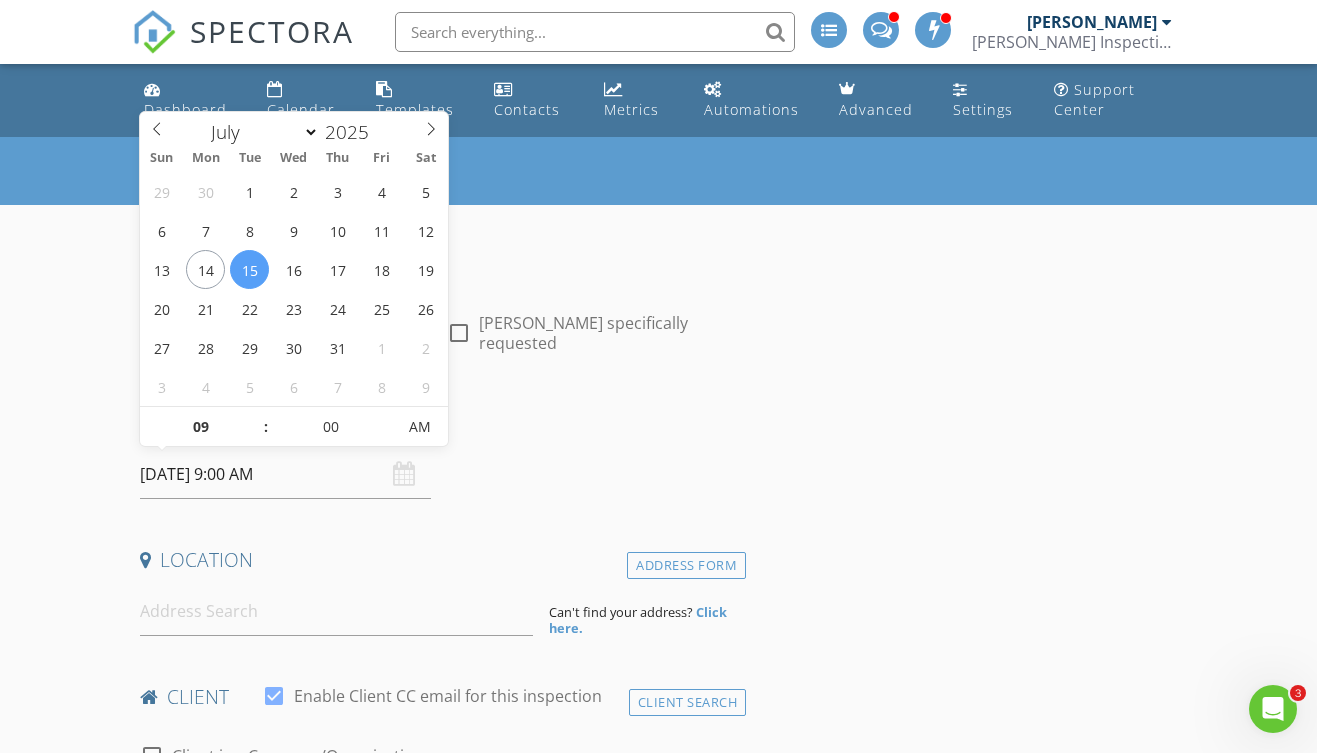 click on "[DATE] 9:00 AM" at bounding box center [285, 474] 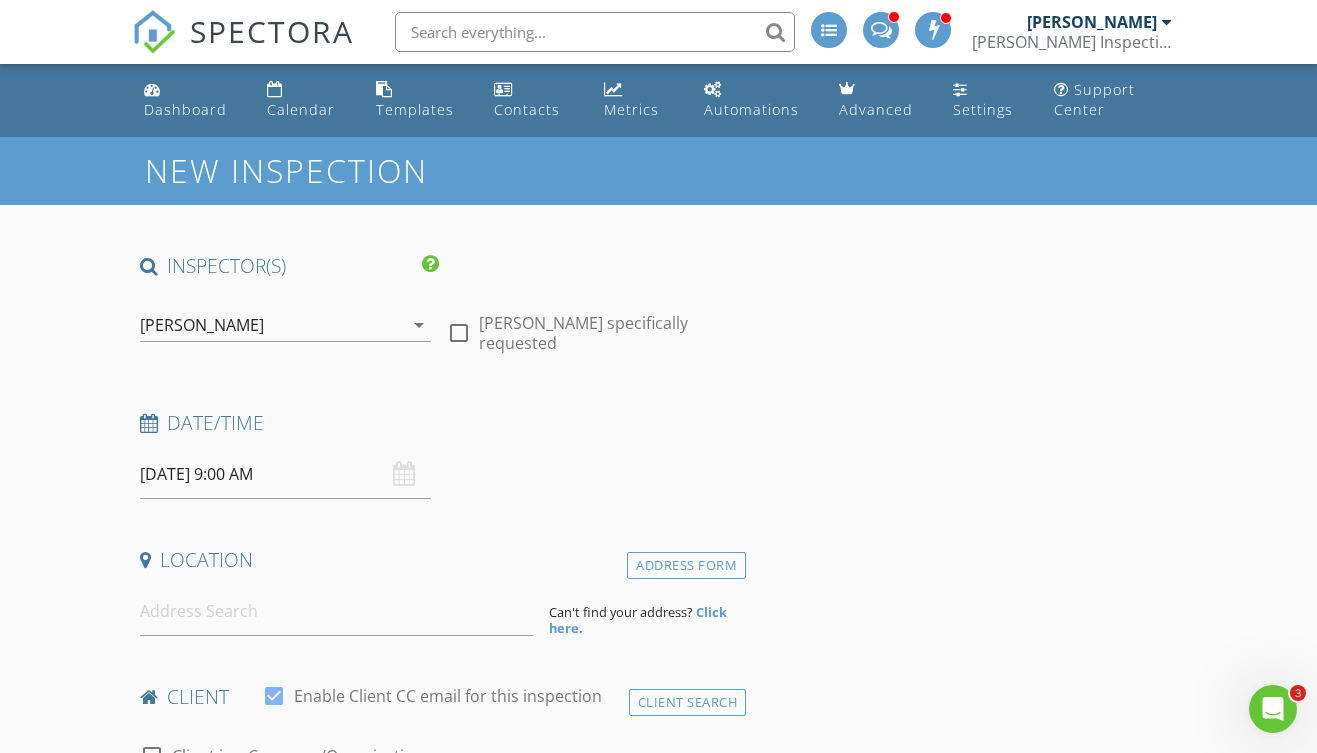 click on "Date/Time" at bounding box center [439, 430] 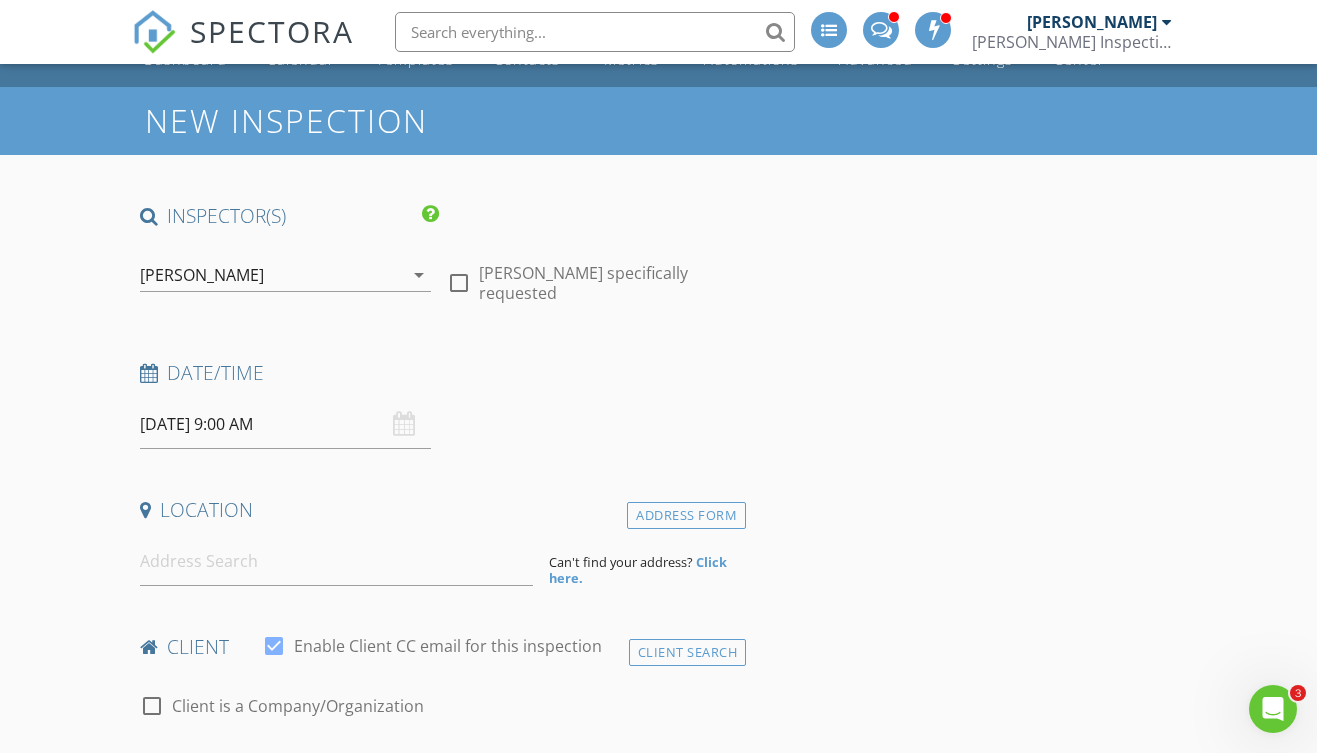 scroll, scrollTop: 86, scrollLeft: 0, axis: vertical 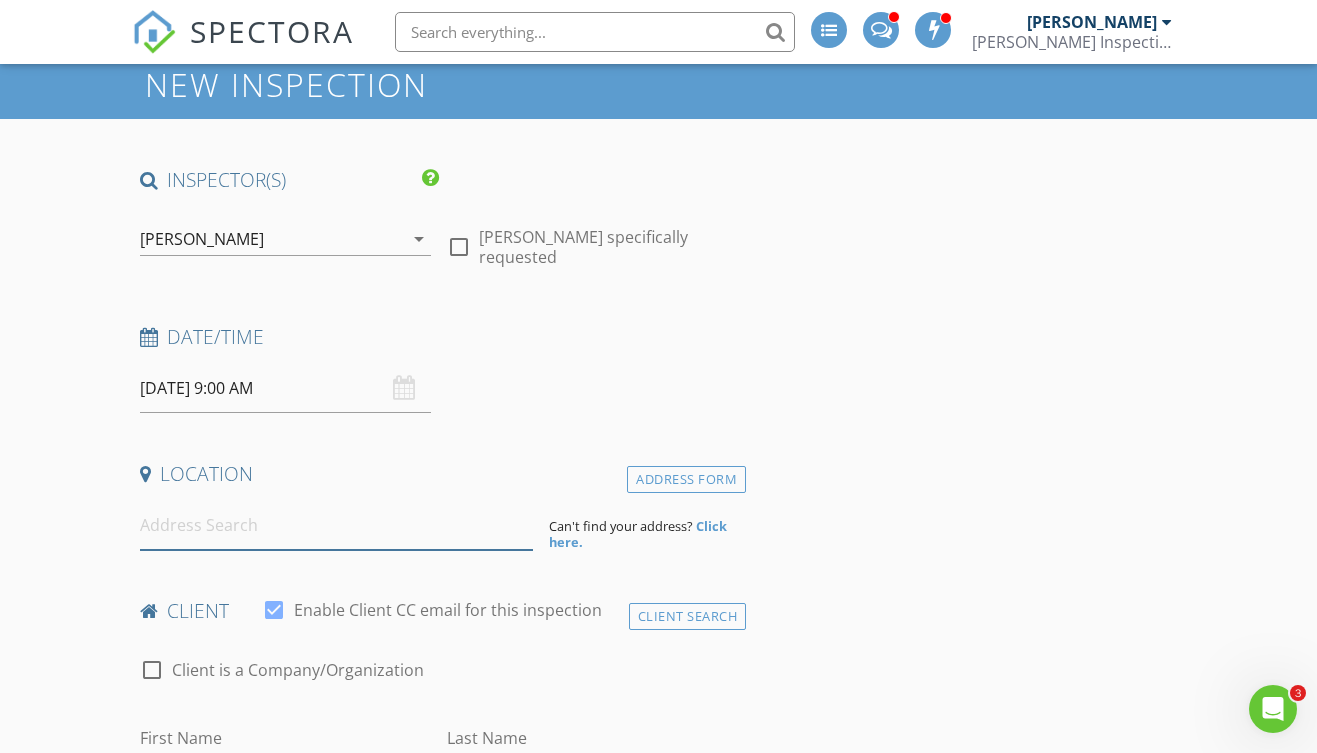 click at bounding box center (337, 525) 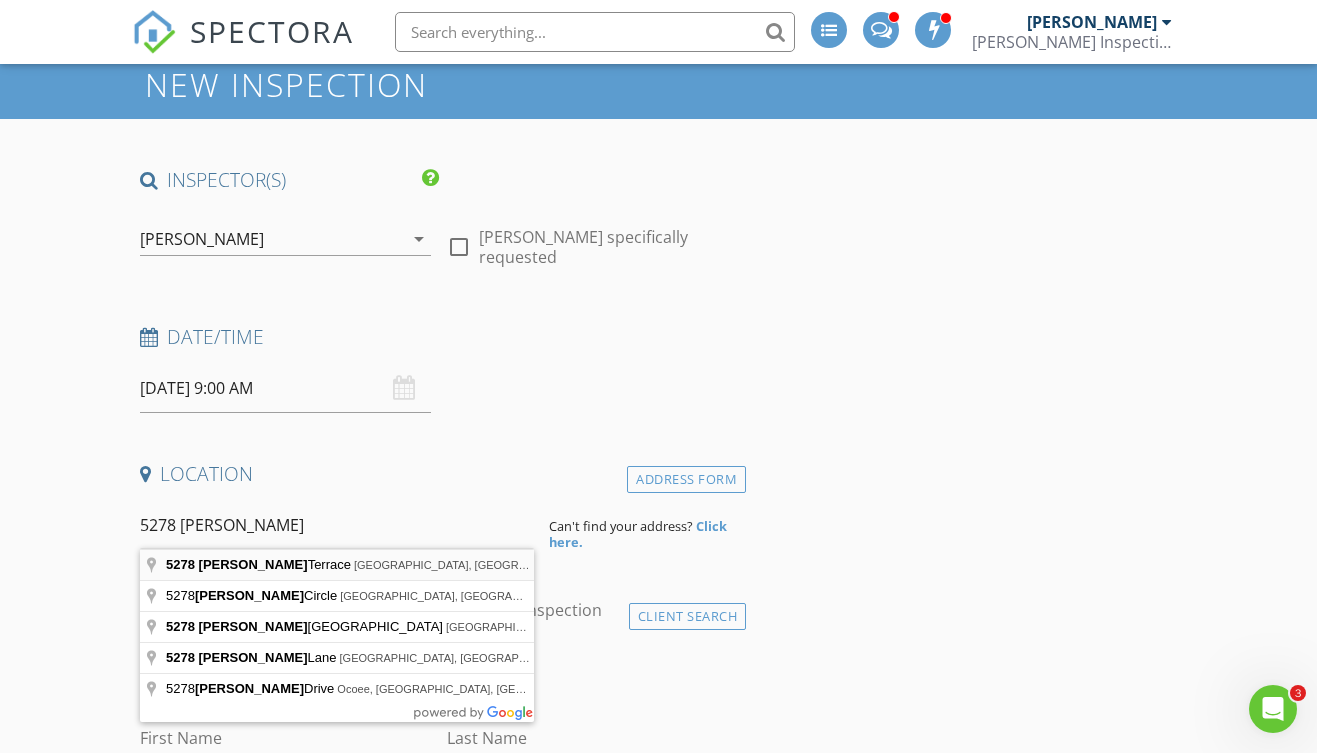 type on "5278 Sabrina Terrace, North Port, FL, USA" 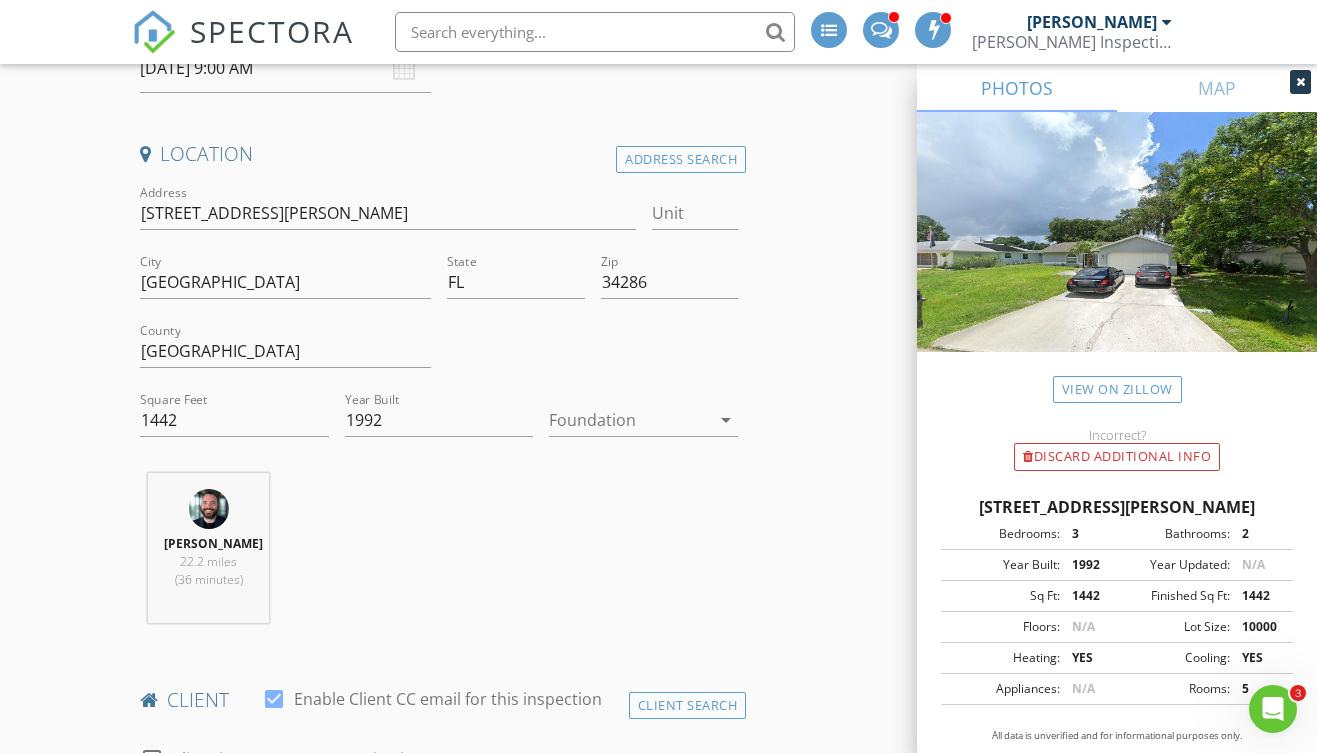 scroll, scrollTop: 456, scrollLeft: 0, axis: vertical 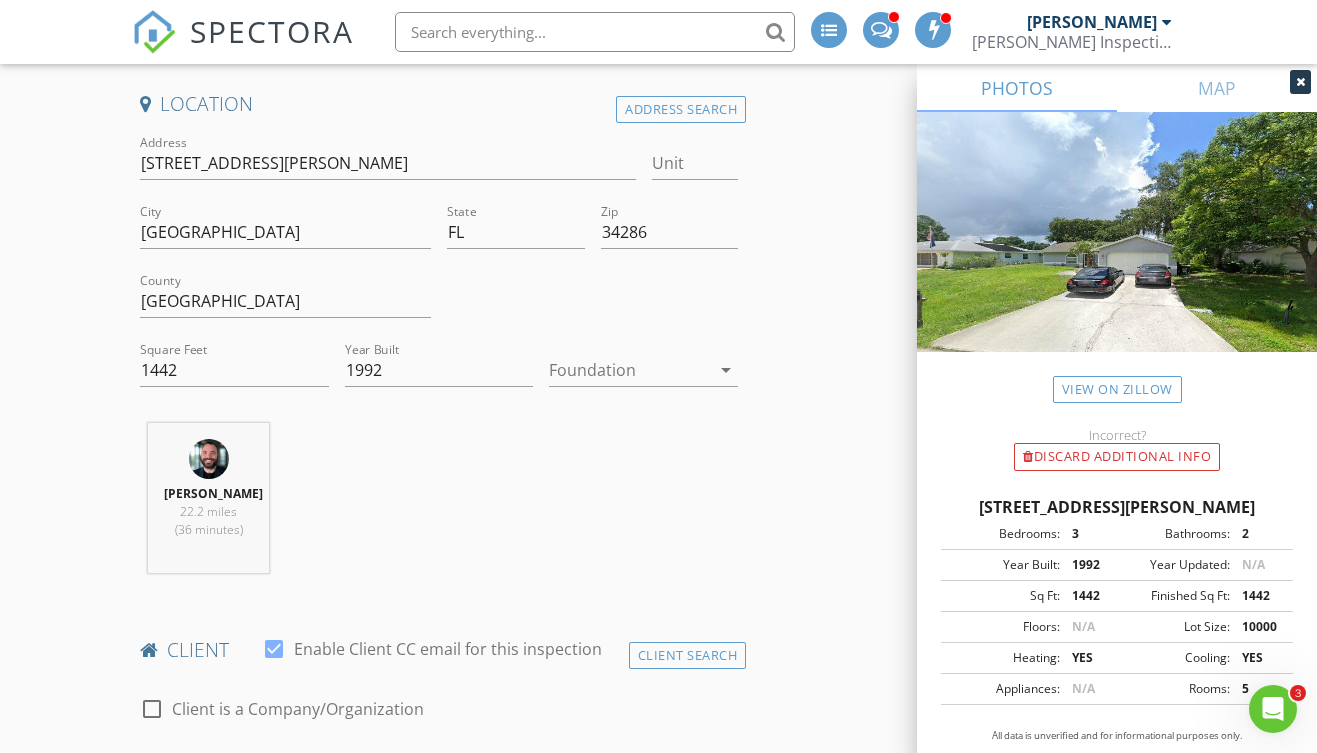 click at bounding box center (629, 370) 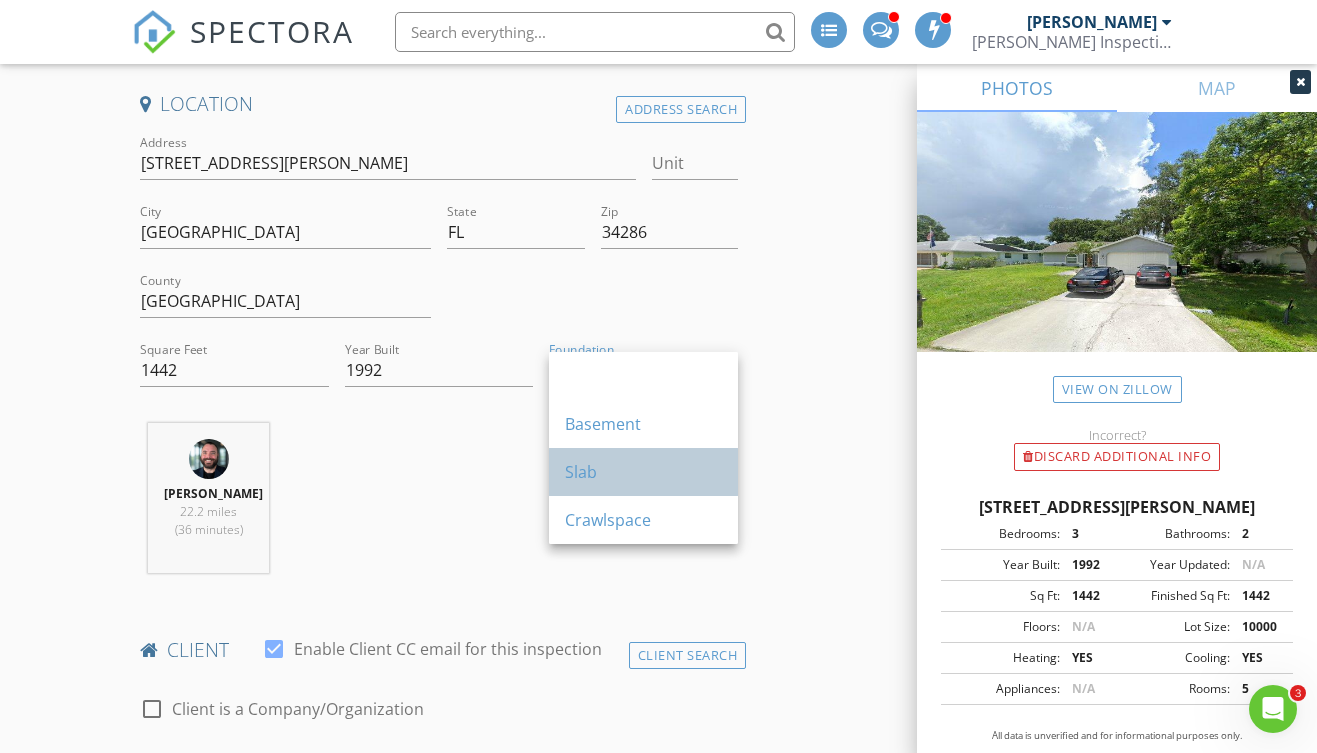 click on "Slab" at bounding box center (643, 472) 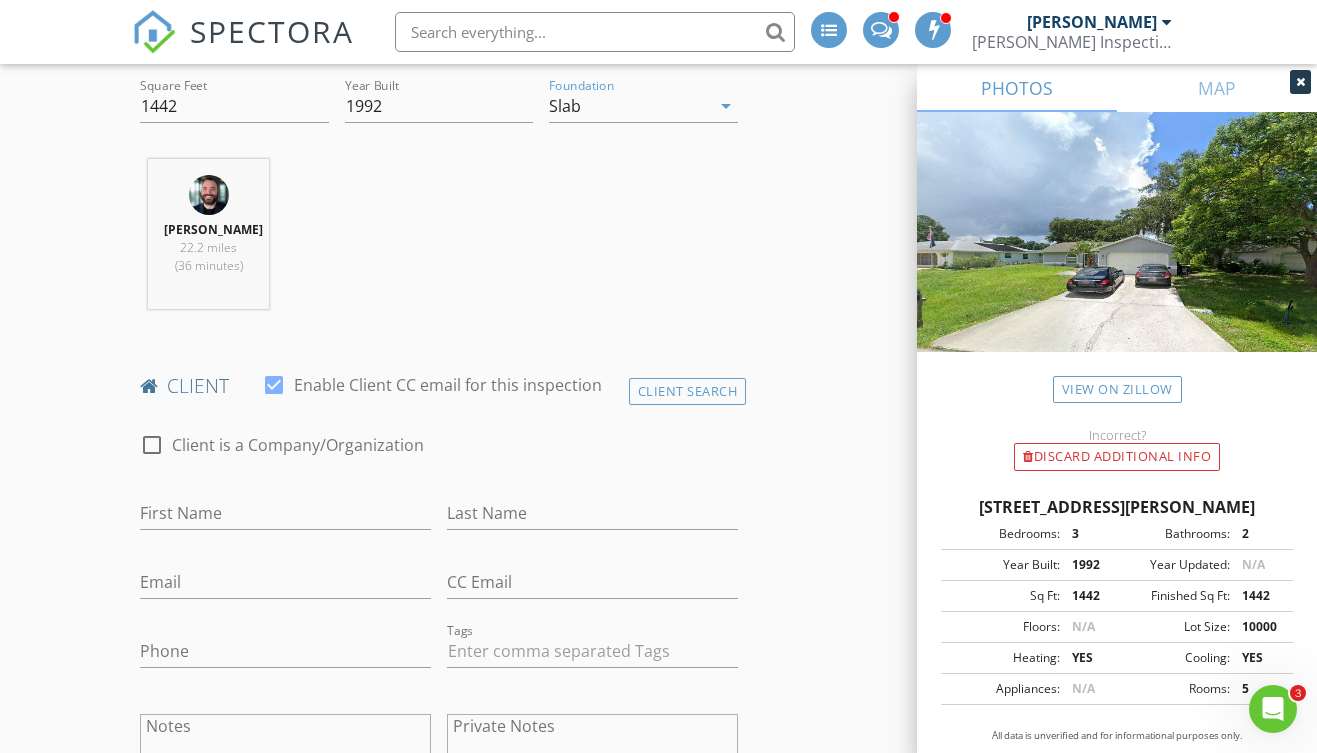 scroll, scrollTop: 743, scrollLeft: 0, axis: vertical 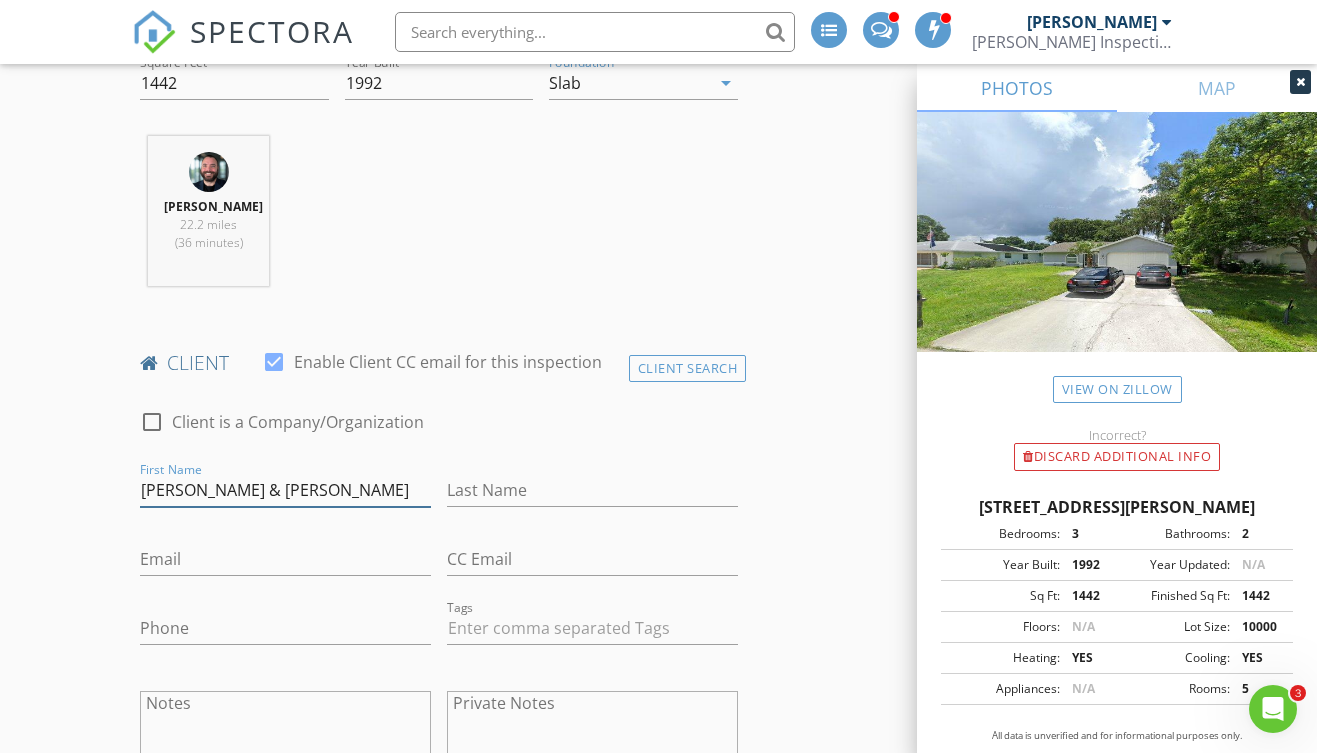 type on "Marsha & Randall" 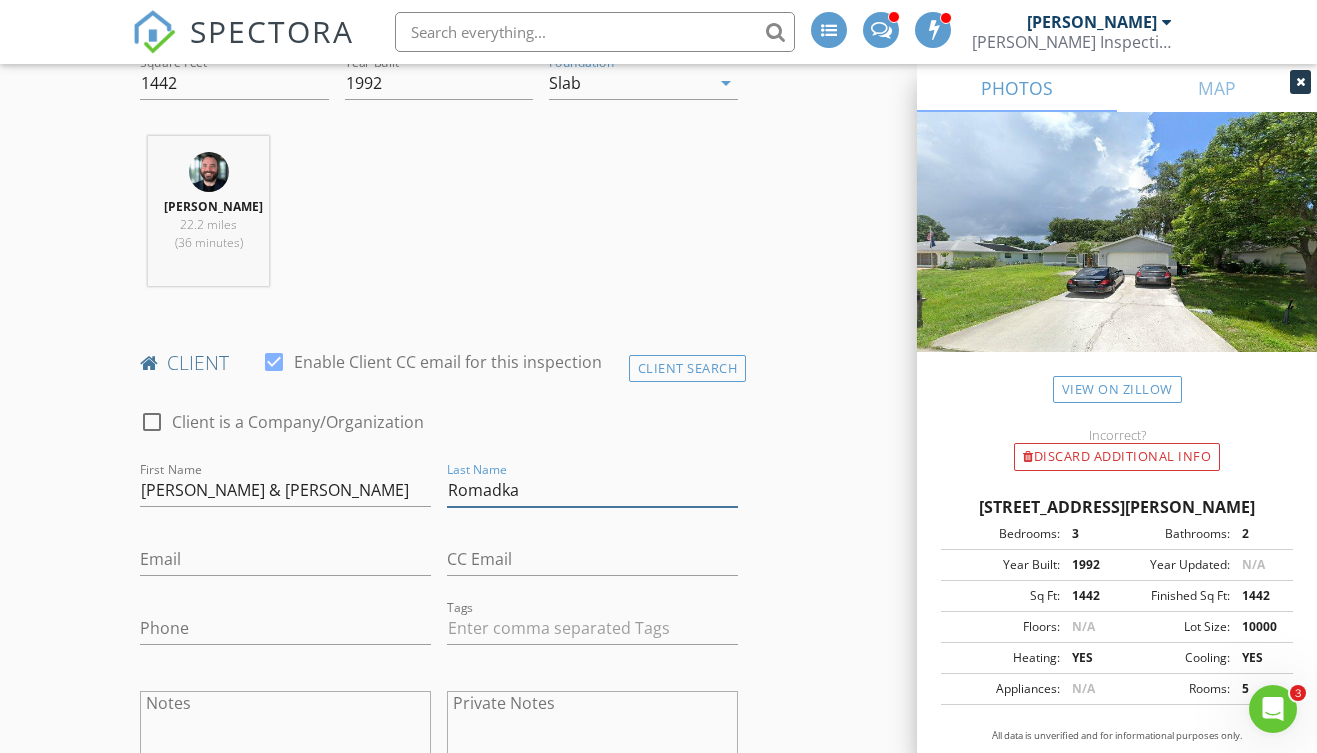 type on "Romadka" 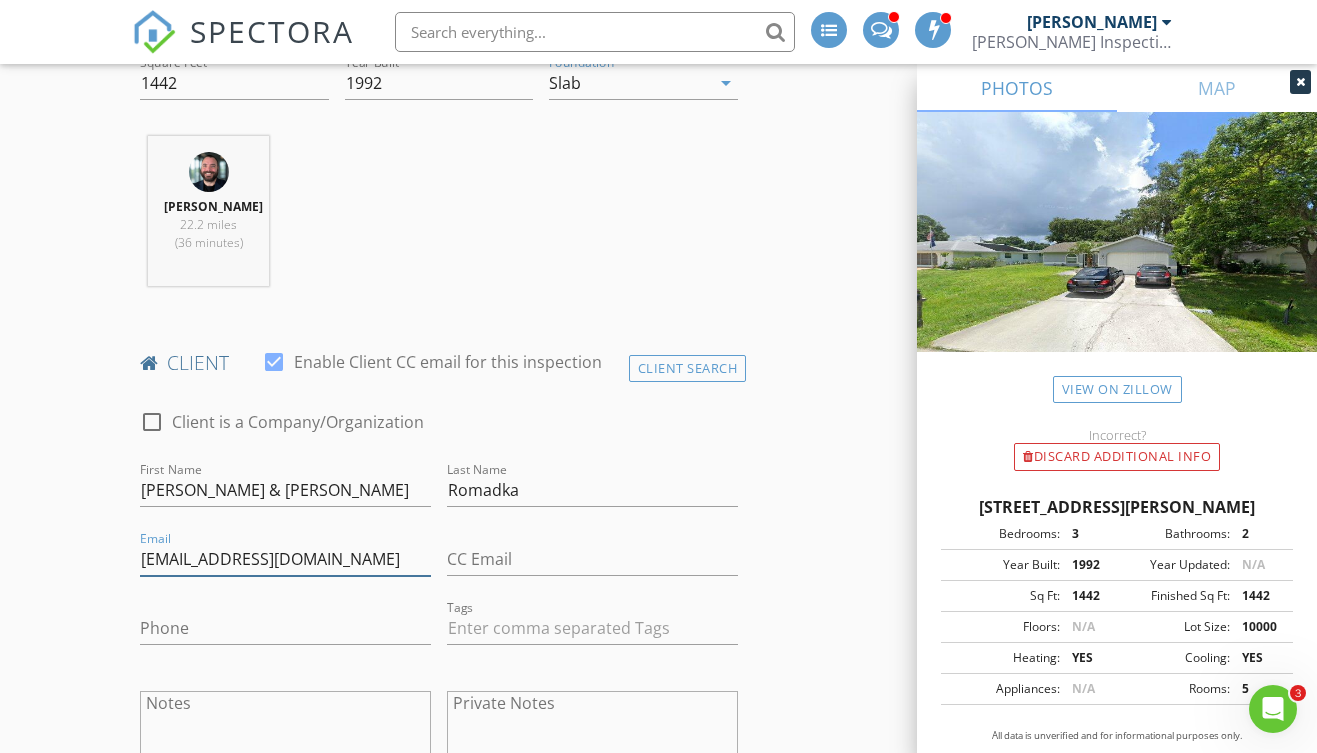 type on "mromadka@mchsi.com" 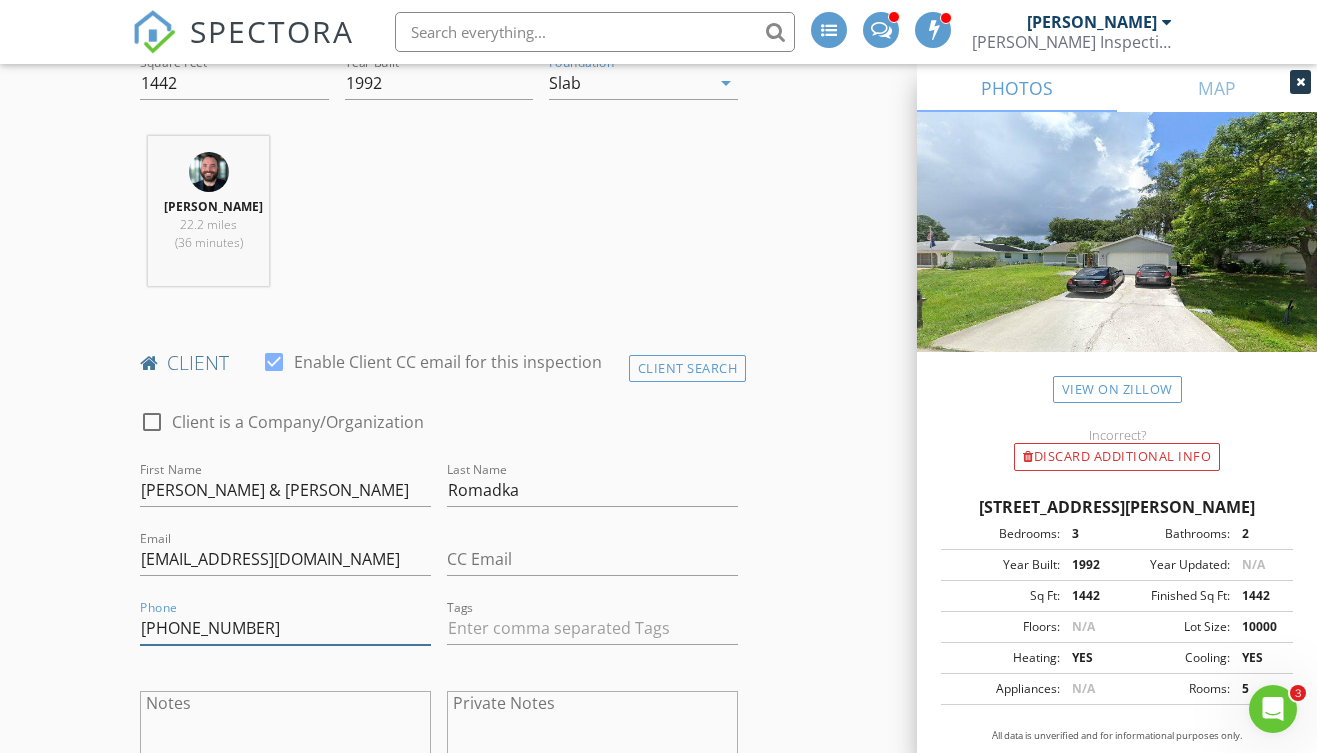 click on "217-741-9029" at bounding box center [285, 628] 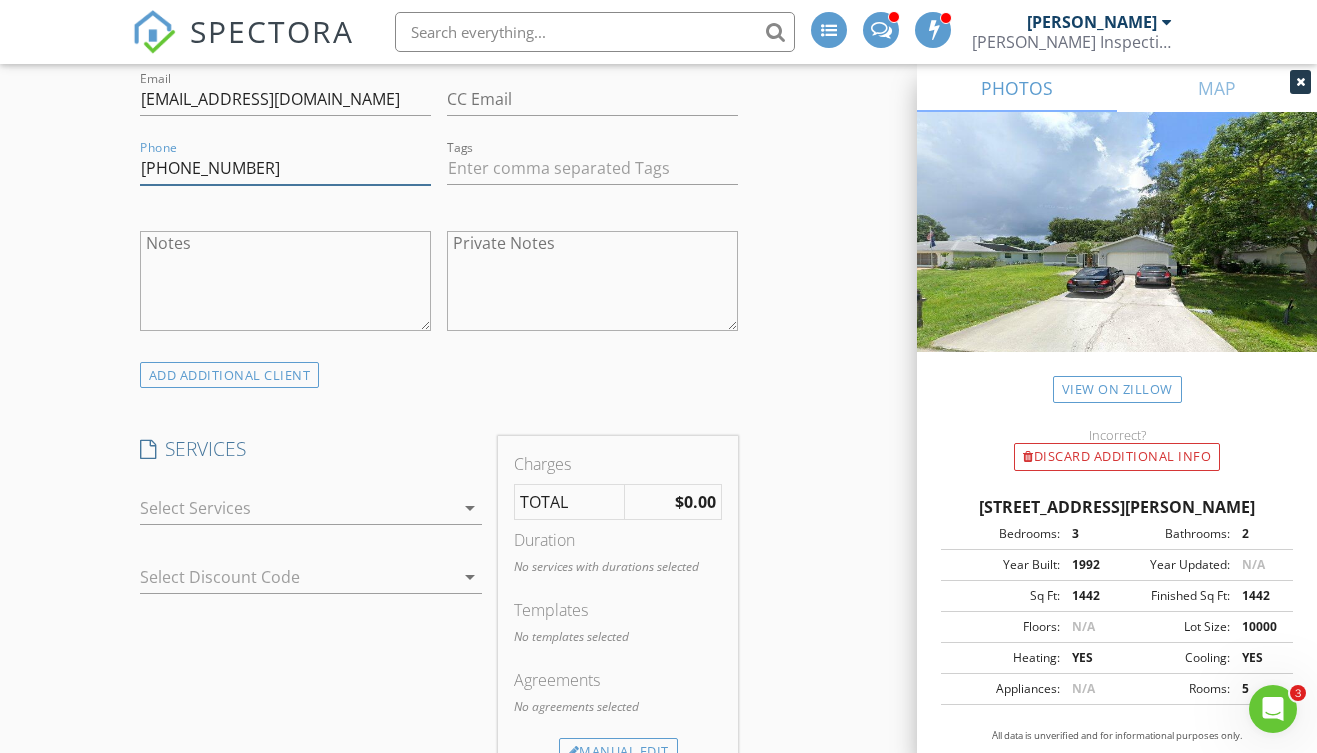 scroll, scrollTop: 1222, scrollLeft: 0, axis: vertical 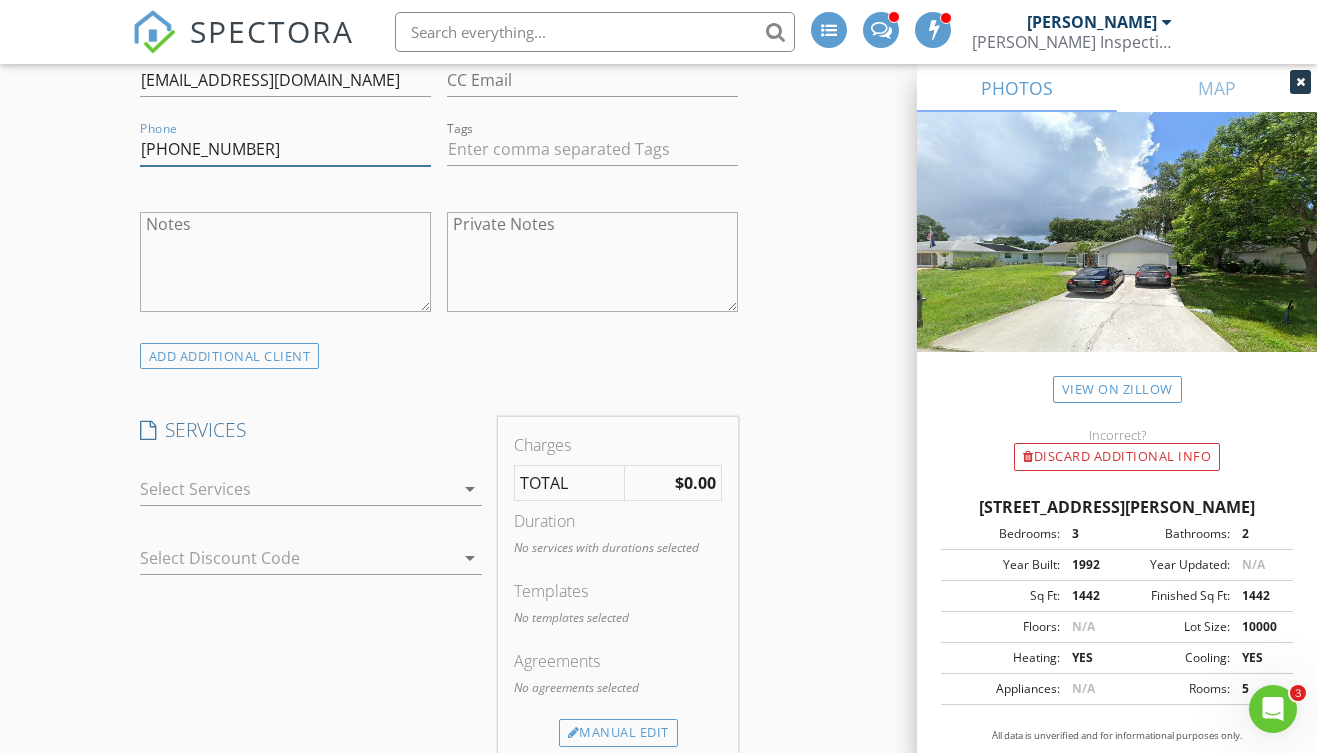 type on "217-741-9029" 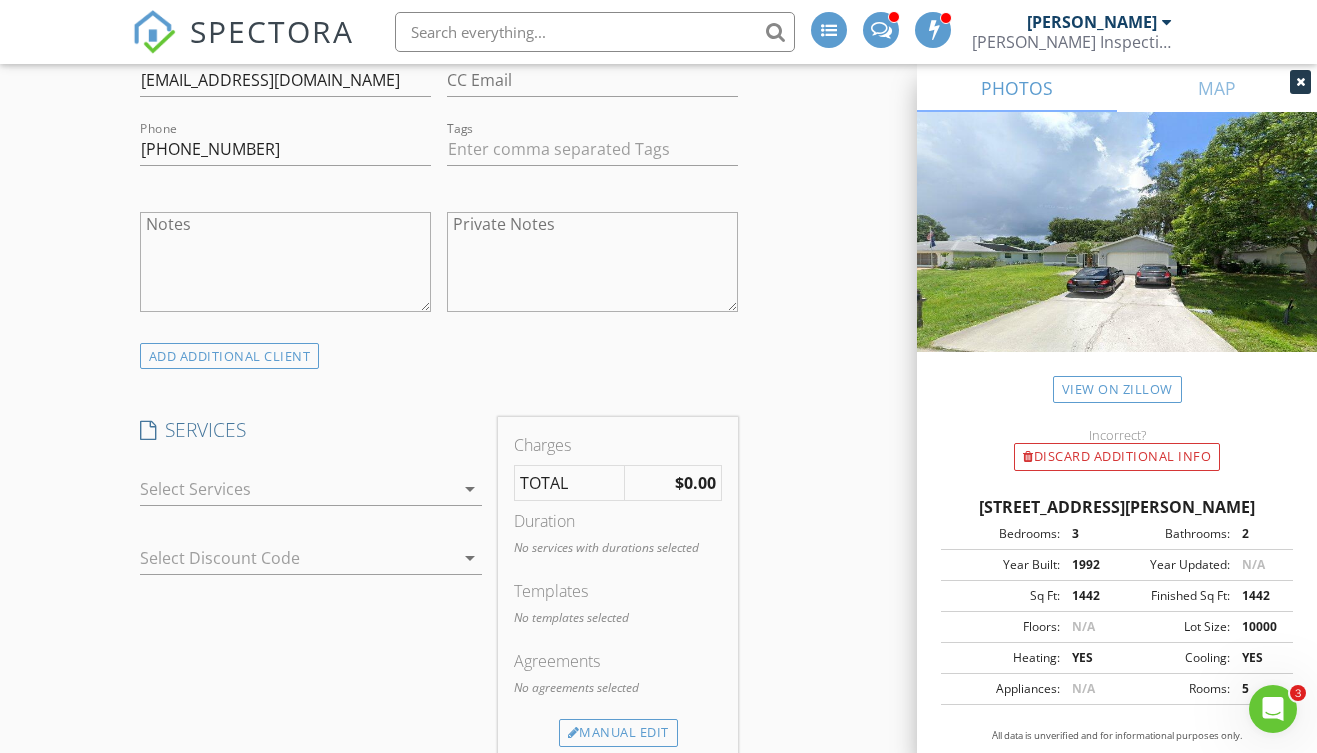 click on "check_box_outline_blank   Full Home Inspection   Full Home Inspection  check_box_outline_blank   4 Point Inspection    Stand Alone 4 Point  check_box_outline_blank   Wind Mitigation    Stand Alone Wind Mitigation  check_box_outline_blank   One Year Warranty Inspection    check_box_outline_blank   Pre-Drywall Inspection    check_box_outline_blank   Final Walk Through Inspection   Final Walk Through  check_box_outline_blank   Limited Final Walk Through (Includes Sewer Scope)    Limited Final (Includes Sewer Scope) check_box_outline_blank   Full Pre-Listing Inspection    Full Pre-Listing Inspection  check_box_outline_blank   Limited Pre-Listing Inspection    Limited Pre-Listing Inspection  check_box_outline_blank   Sewer Scope Inspection    Sewer Scope Inspection check_box_outline_blank   Limited Mold Assessment    Limited Mold Assessment  check_box_outline_blank   Complete Mold Assessment    Complete Mold Assessment  check_box_outline_blank   Air Quality Testing   Air Quality Inspection  check_box_outline_blank" at bounding box center (311, 493) 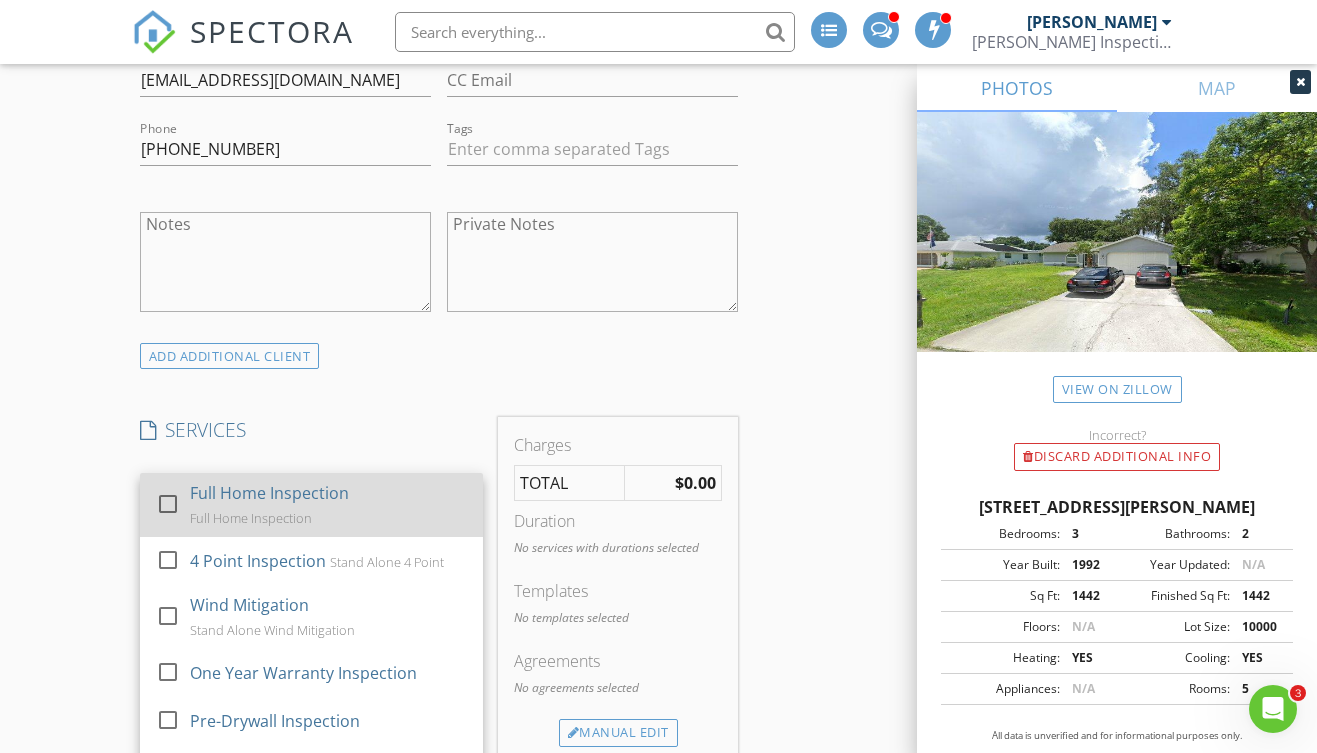 click on "Full Home Inspection" at bounding box center [269, 493] 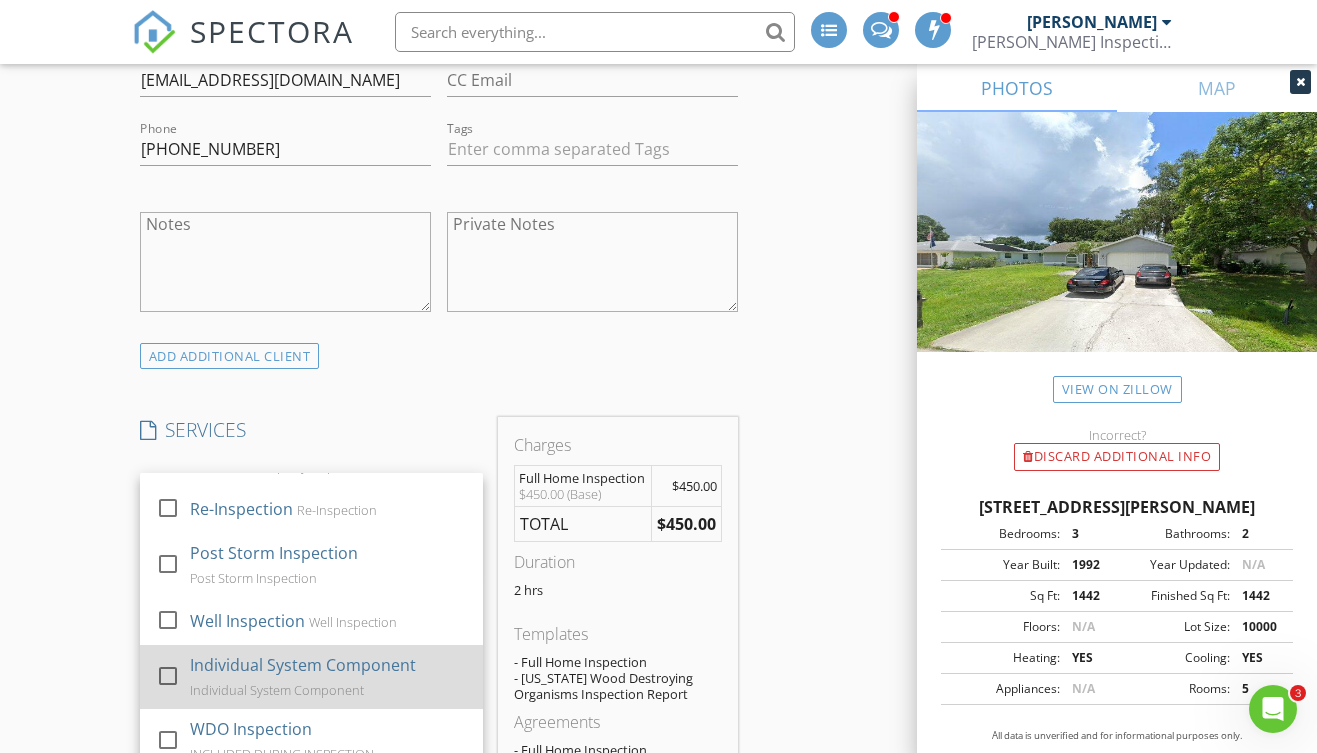 scroll, scrollTop: 908, scrollLeft: 0, axis: vertical 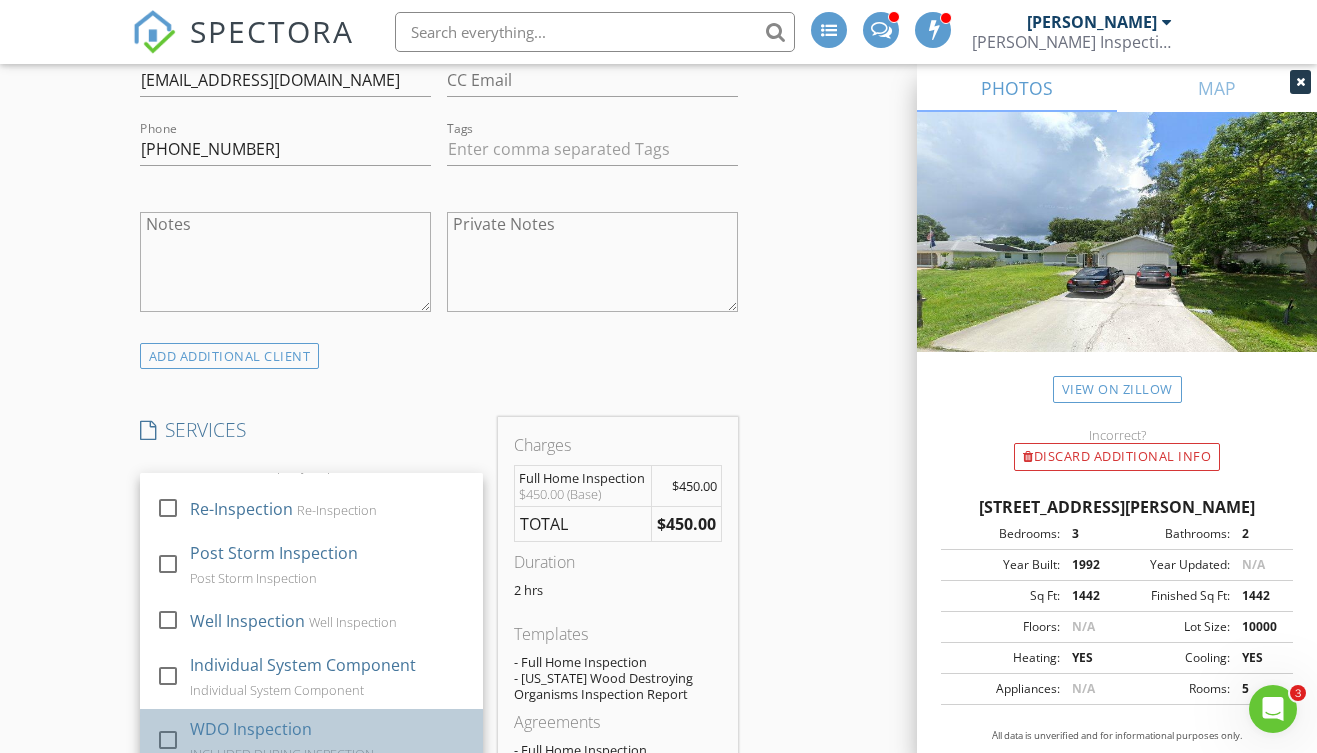 click on "WDO Inspection" at bounding box center (251, 729) 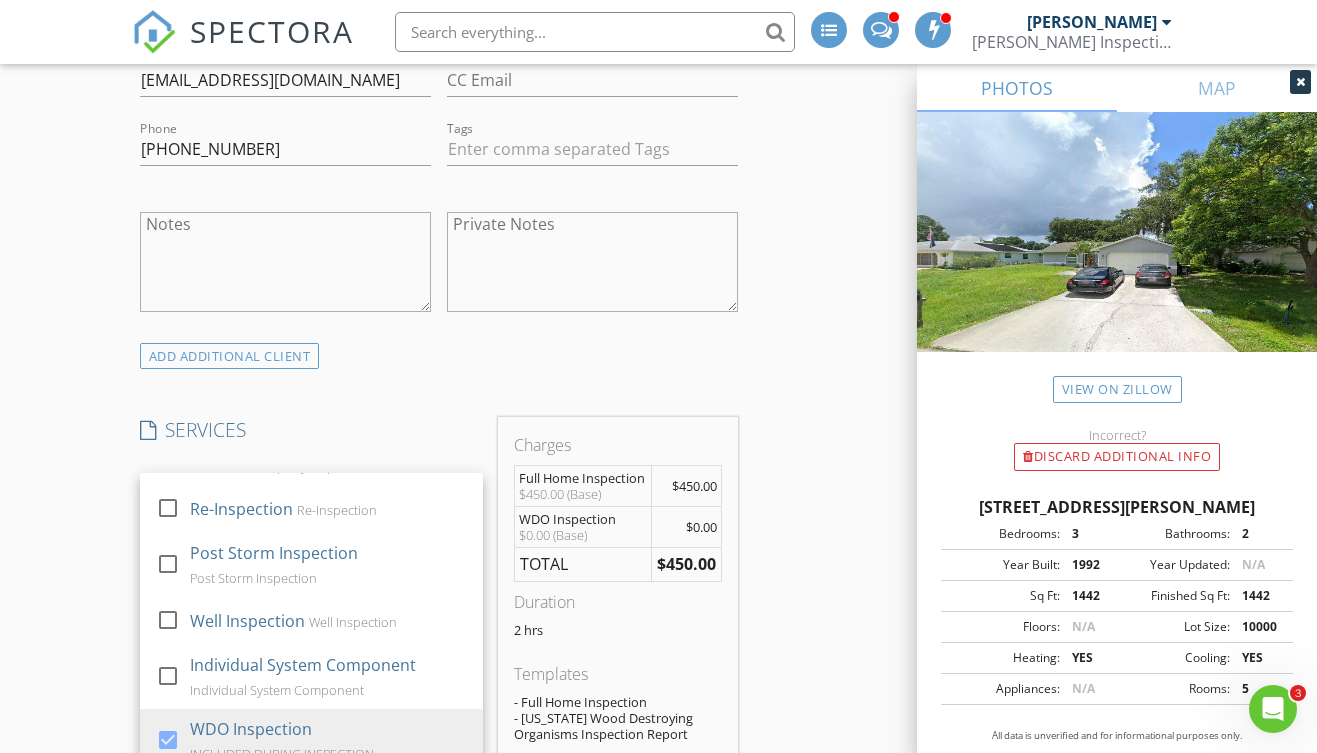 click on "SERVICES" at bounding box center (311, 430) 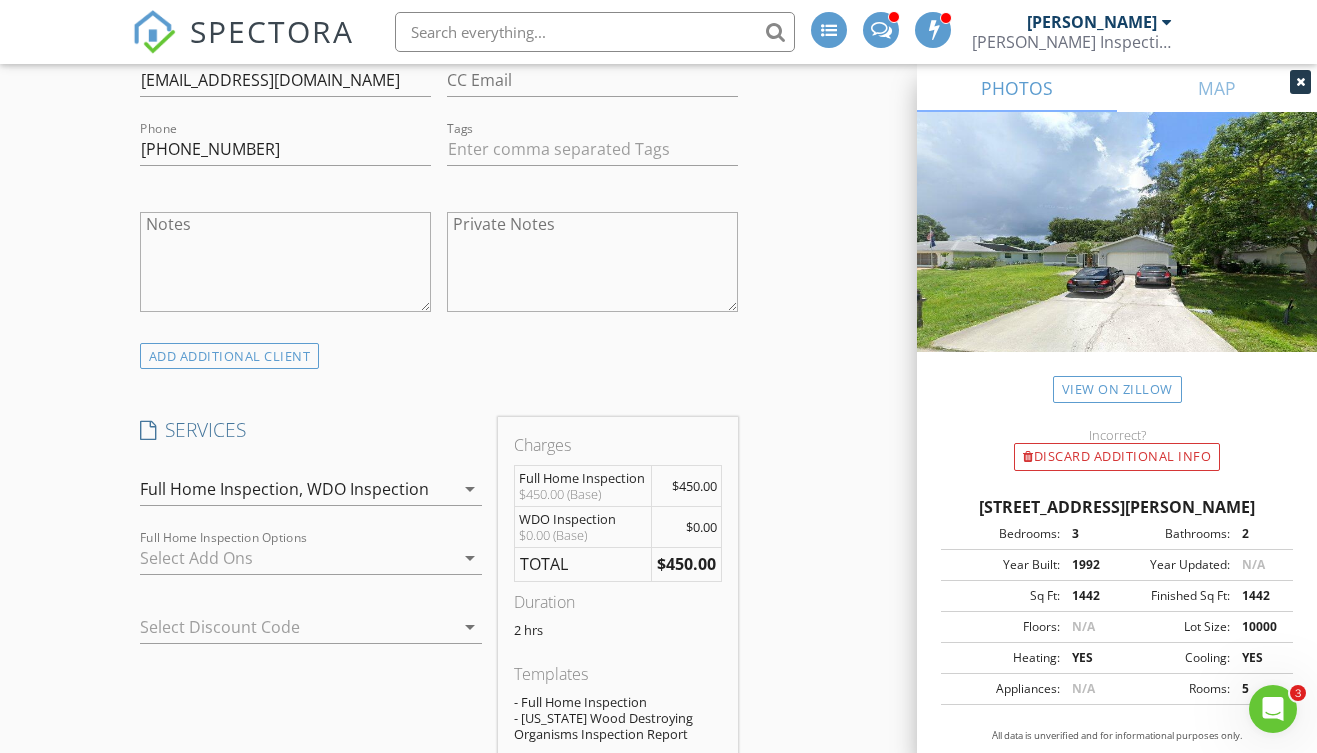 click at bounding box center [297, 558] 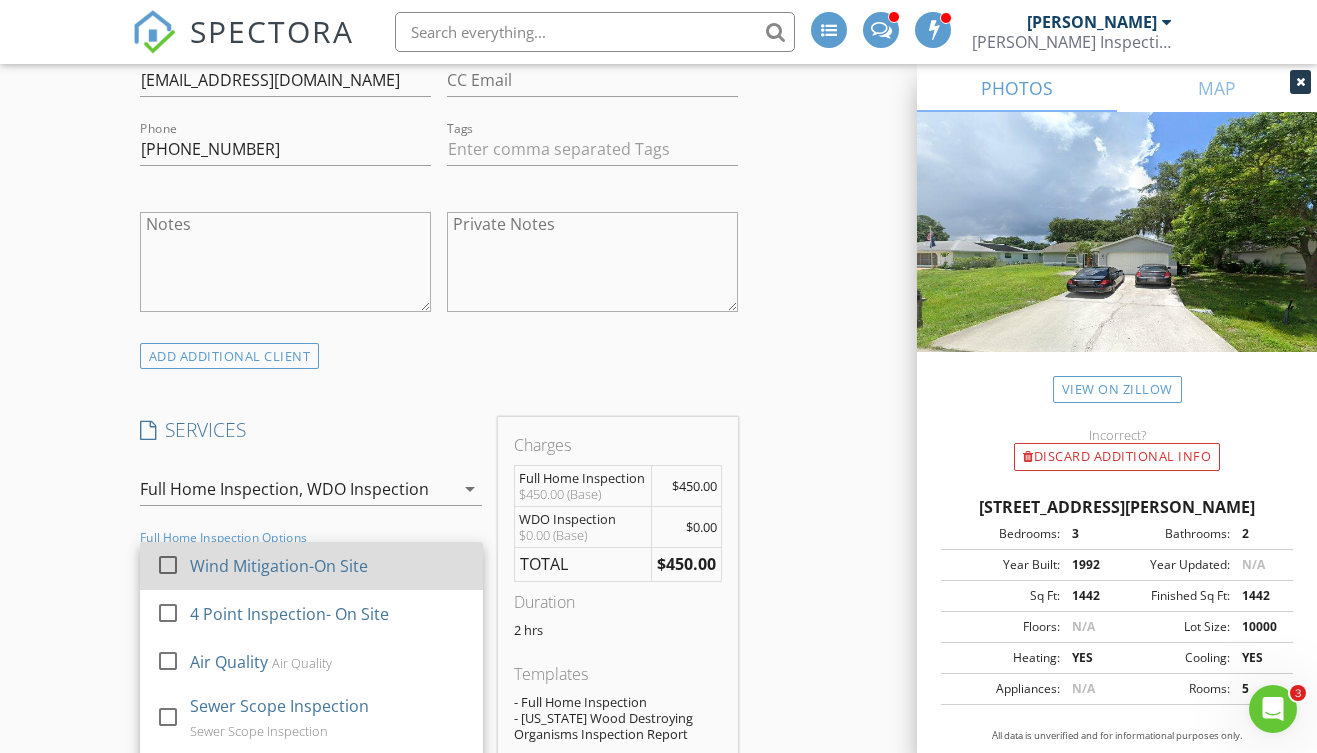 click on "Wind Mitigation-On Site" at bounding box center (279, 566) 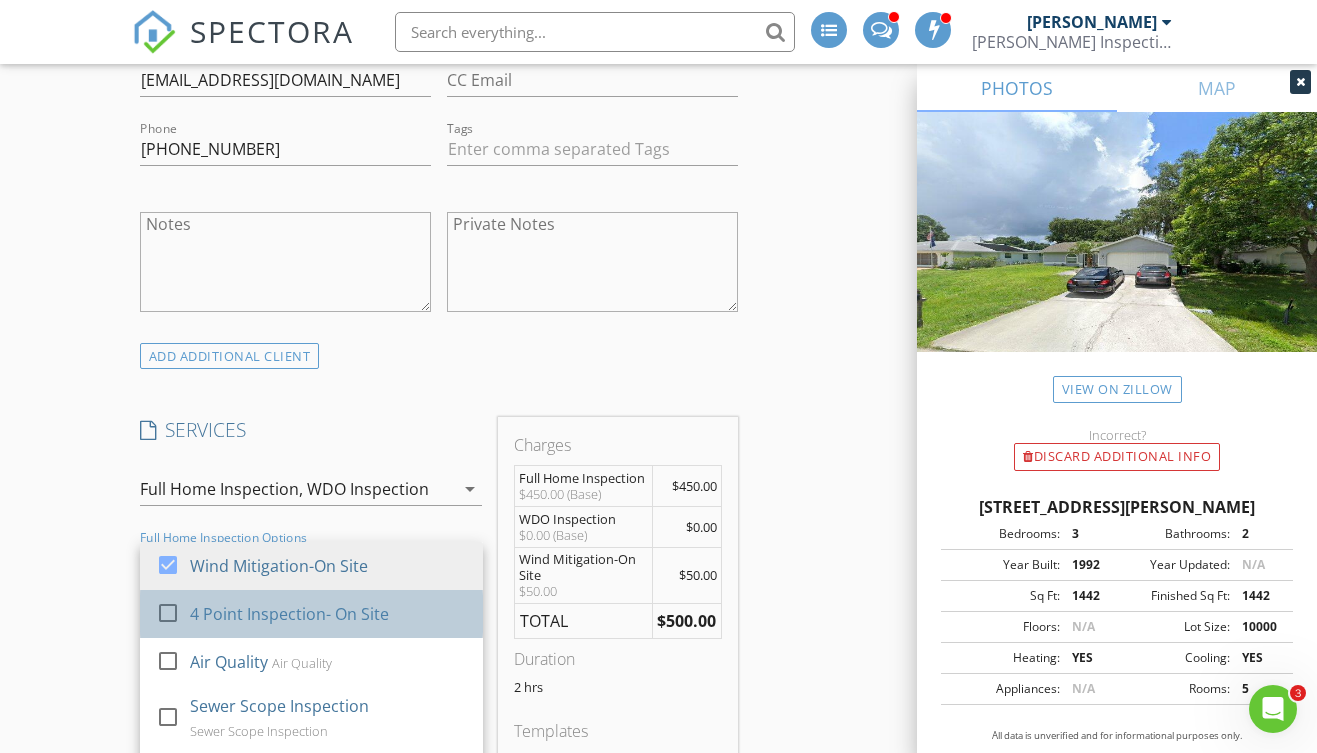 click on "4 Point Inspection- On Site" at bounding box center [328, 614] 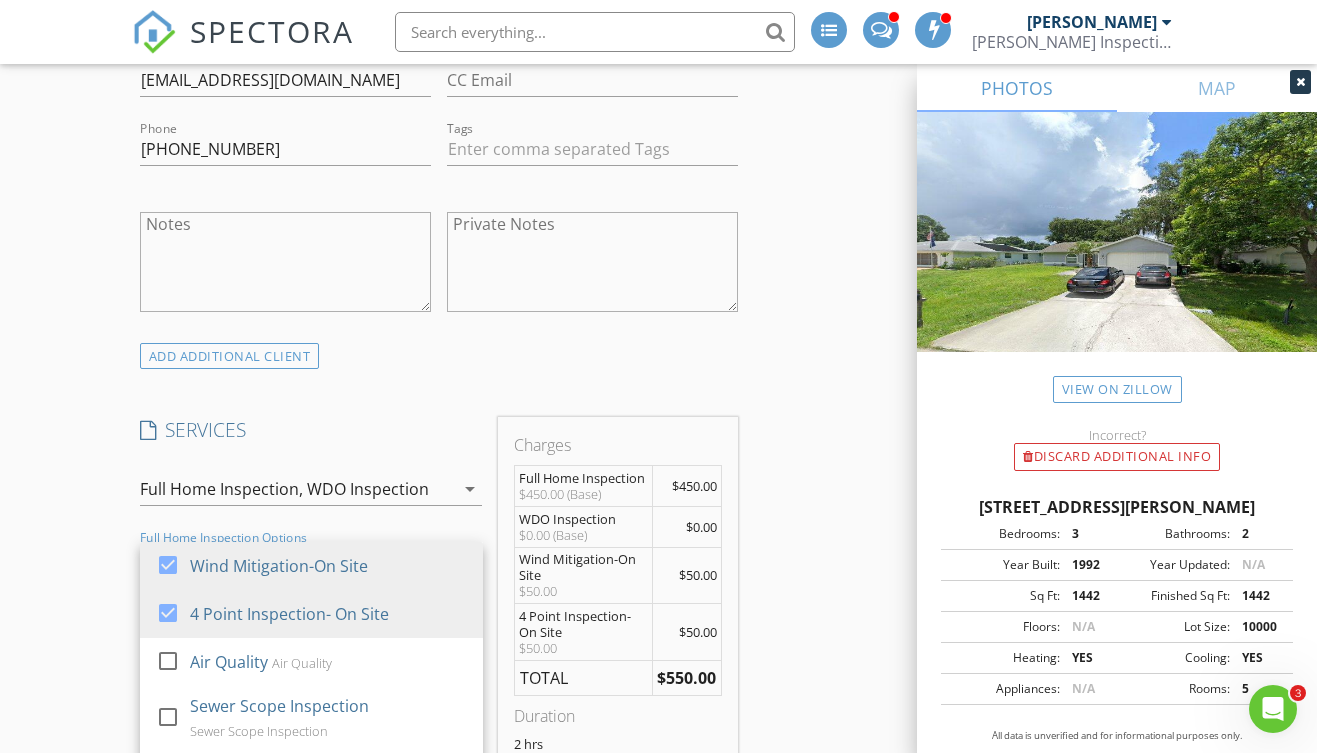 click on "INSPECTOR(S)
check_box   Conner McPherson   PRIMARY   Conner McPherson arrow_drop_down   check_box_outline_blank Conner McPherson specifically requested
Date/Time
07/15/2025 9:00 AM
Location
Address Search       Address 5278 Sabrina Terrace   Unit   City North Port   State FL   Zip 34286   County Sarasota     Square Feet 1442   Year Built 1992   Foundation Slab arrow_drop_down     Conner McPherson     22.2 miles     (36 minutes)
client
check_box Enable Client CC email for this inspection   Client Search     check_box_outline_blank Client is a Company/Organization     First Name Marsha & Randall   Last Name Romadka   Email mromadka@mchsi.com   CC Email   Phone 217-741-9029         Tags         Notes   Private Notes
ADD ADDITIONAL client
SERVICES
check_box" at bounding box center (659, 1178) 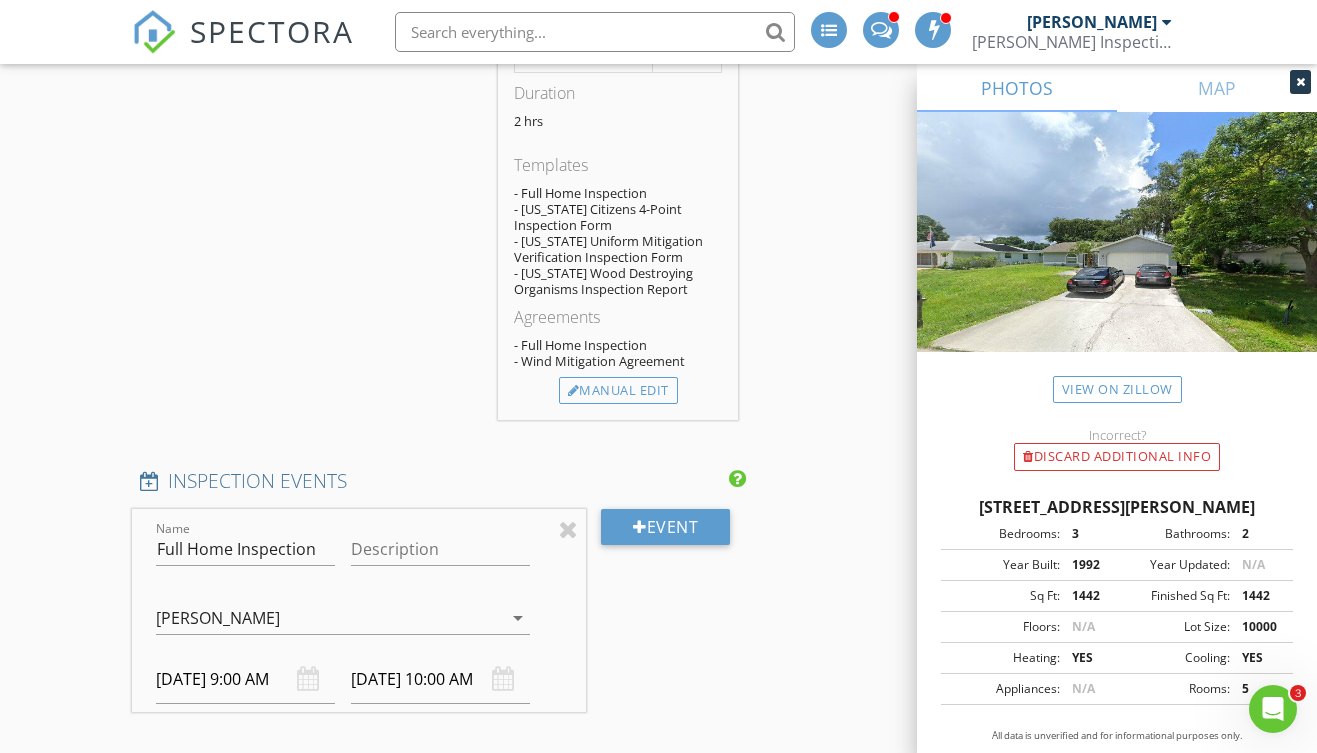 scroll, scrollTop: 1844, scrollLeft: 0, axis: vertical 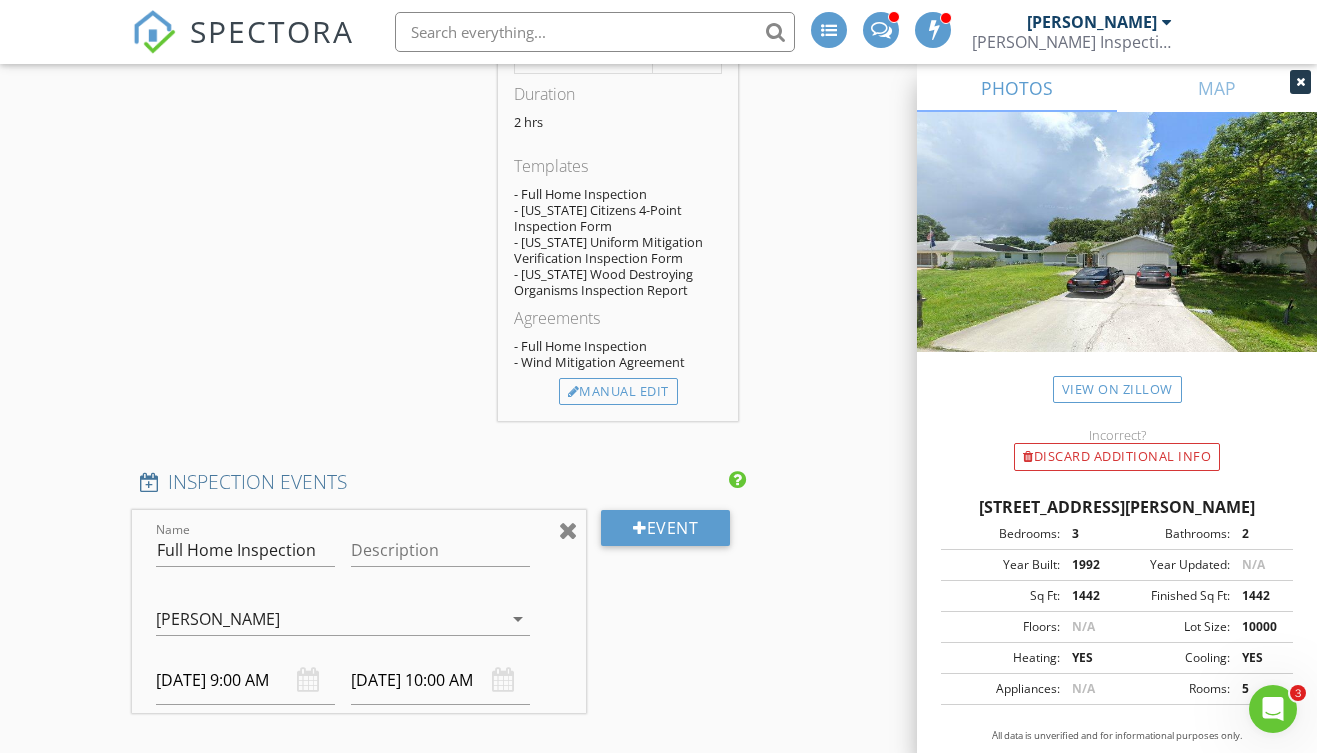 click at bounding box center (568, 530) 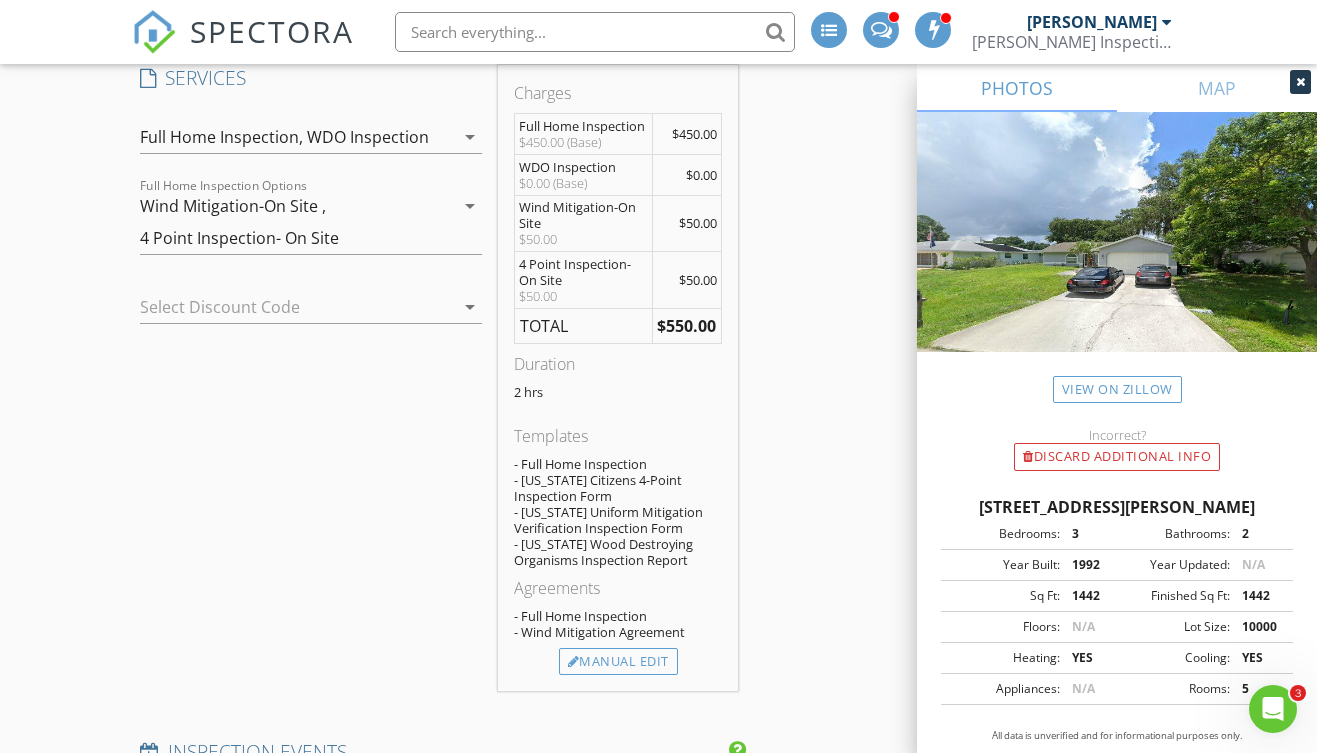 scroll, scrollTop: 1602, scrollLeft: 0, axis: vertical 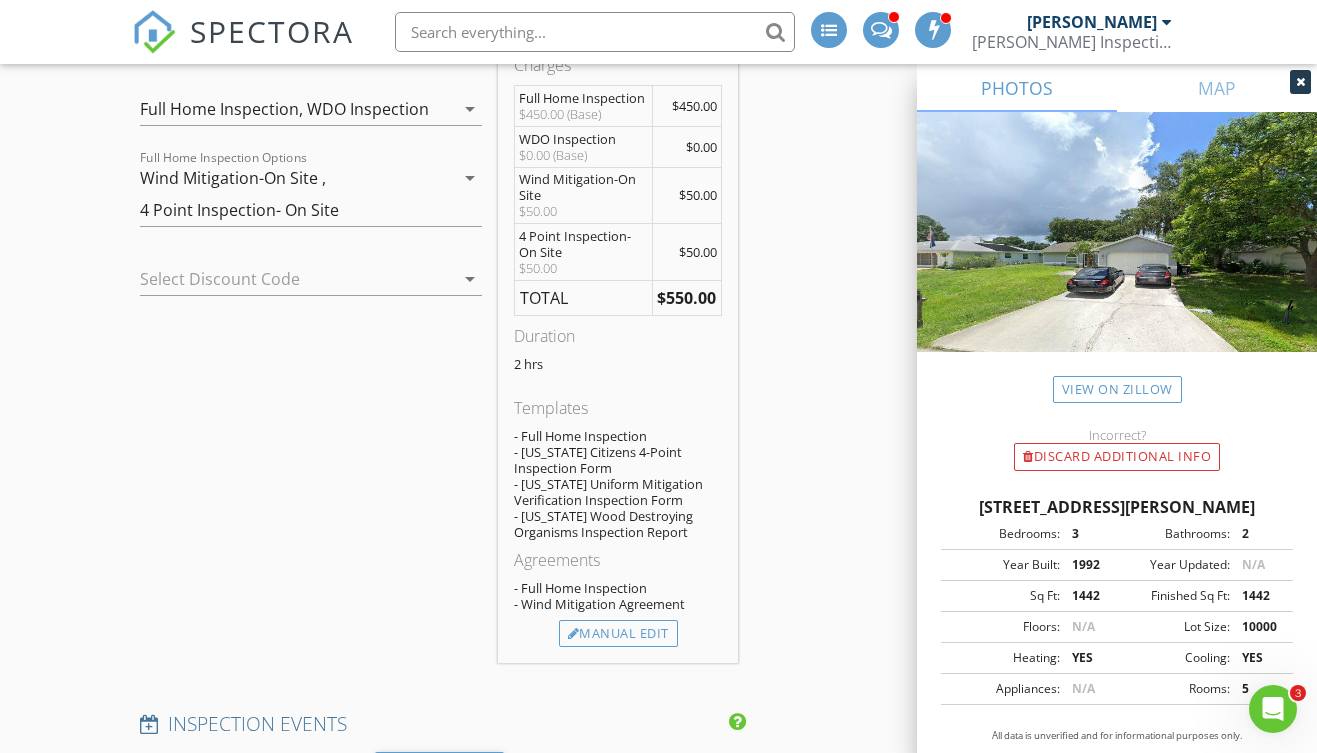 click at bounding box center (283, 279) 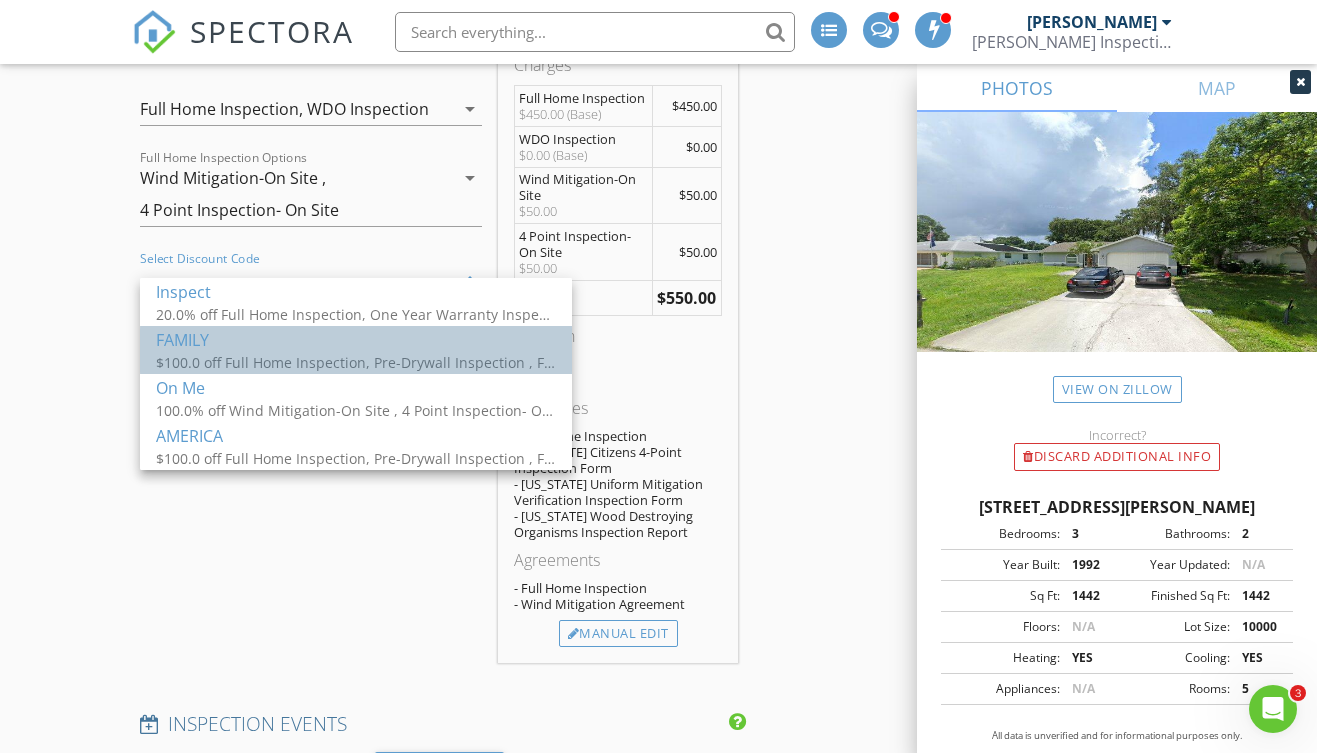 click on "$100.0 off Full Home Inspection, Pre-Drywall Inspection , Final Walk Through Inspection, Limited Mold Assessment , Complete Mold Assessment" at bounding box center [356, 362] 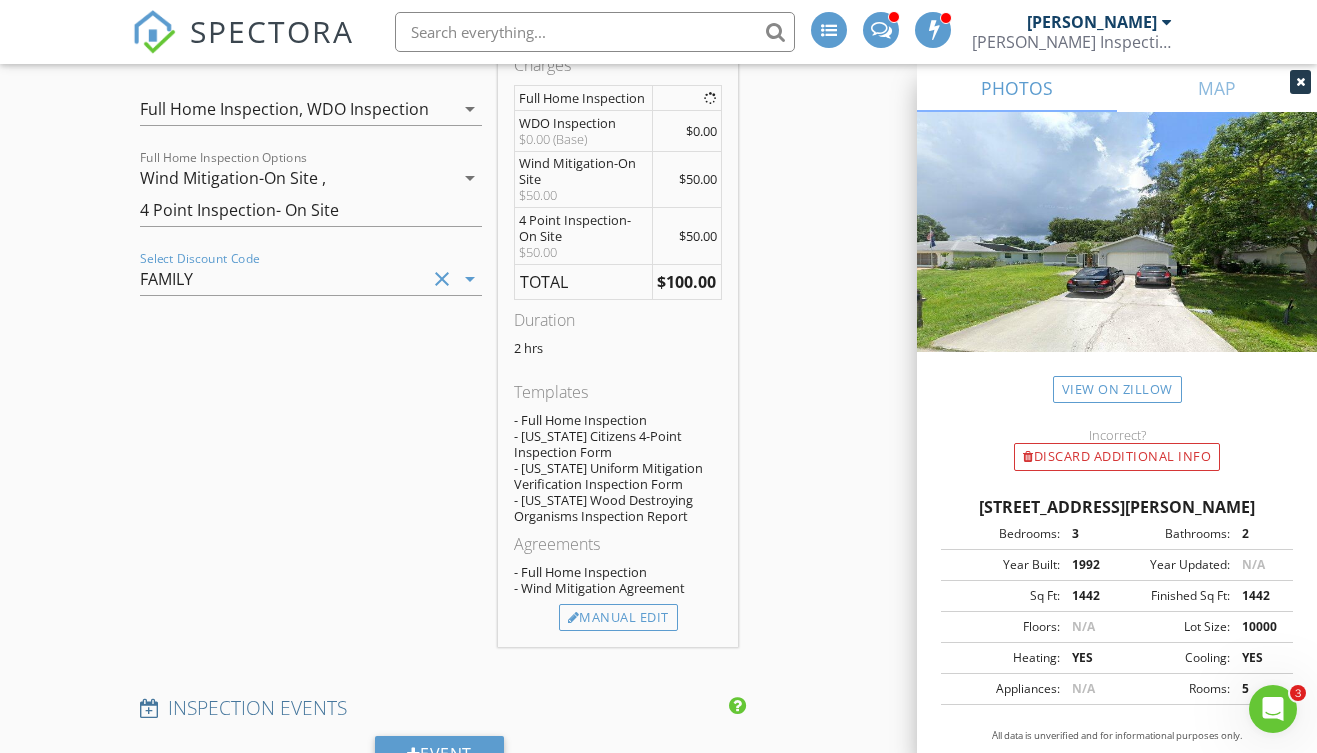 click on "FAMILY" at bounding box center [283, 279] 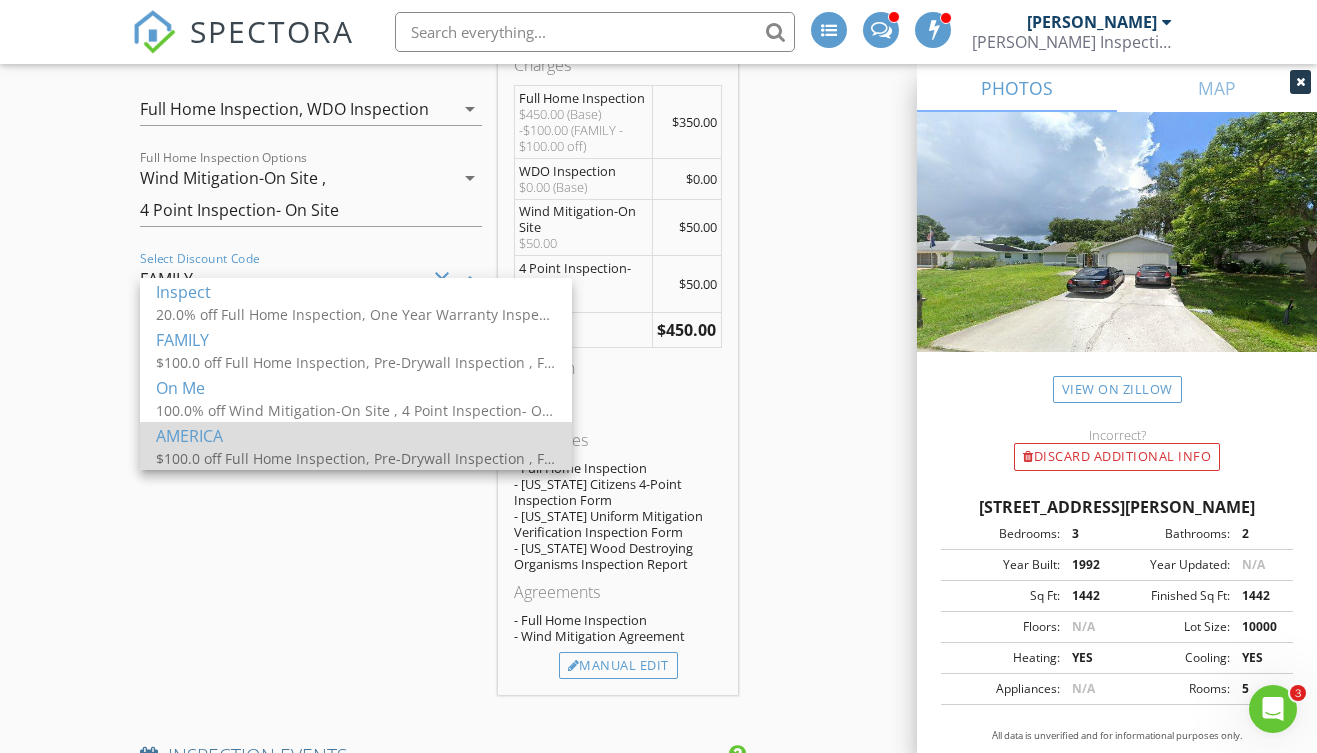 click on "$100.0 off Full Home Inspection, Pre-Drywall Inspection , Final Walk Through Inspection, Limited Mold Assessment , Complete Mold Assessment" at bounding box center (356, 458) 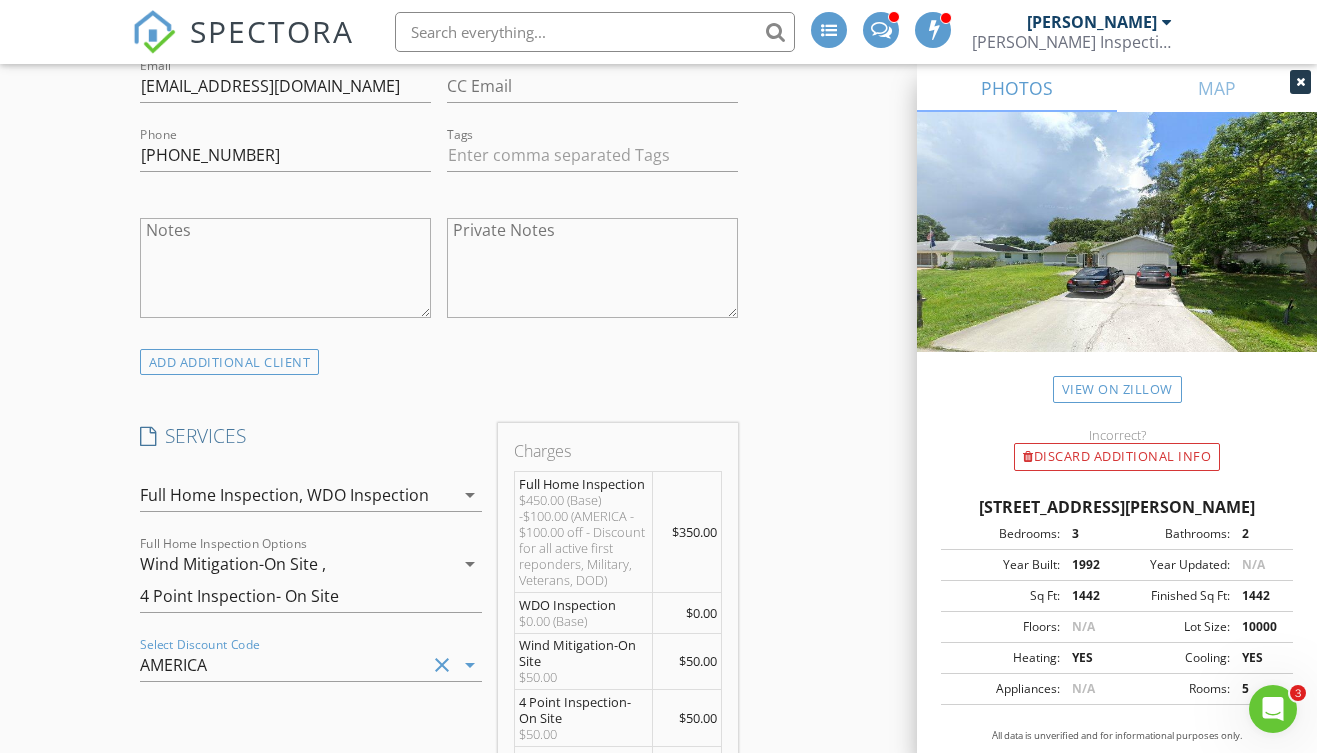 scroll, scrollTop: 1226, scrollLeft: 0, axis: vertical 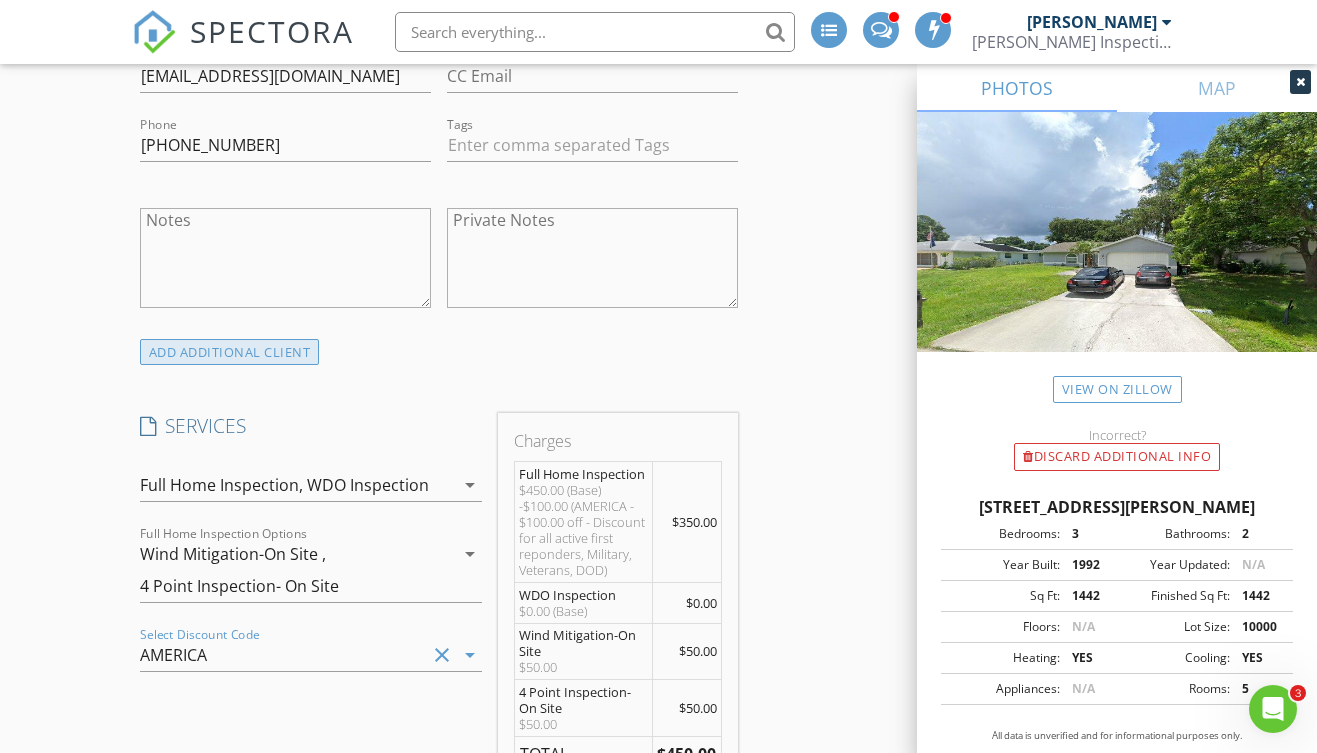 click on "ADD ADDITIONAL client" at bounding box center [230, 352] 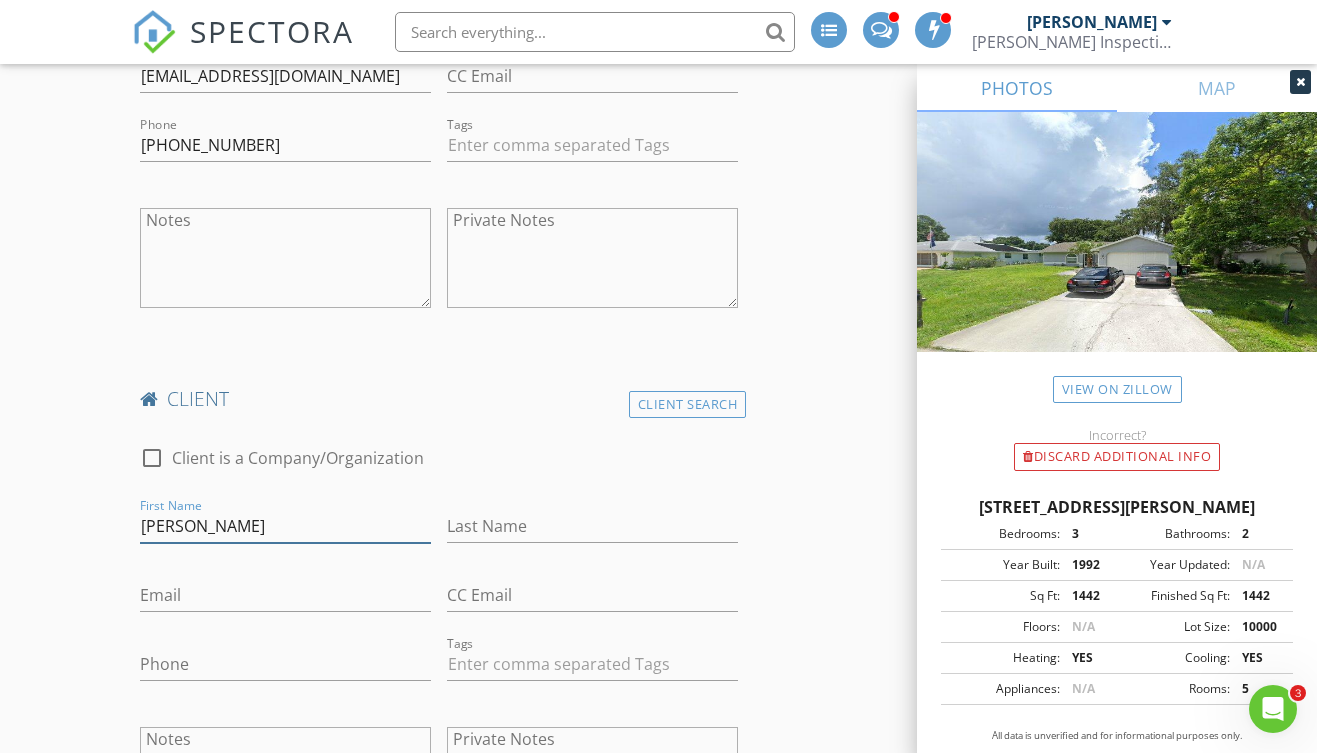 type on "Kyle" 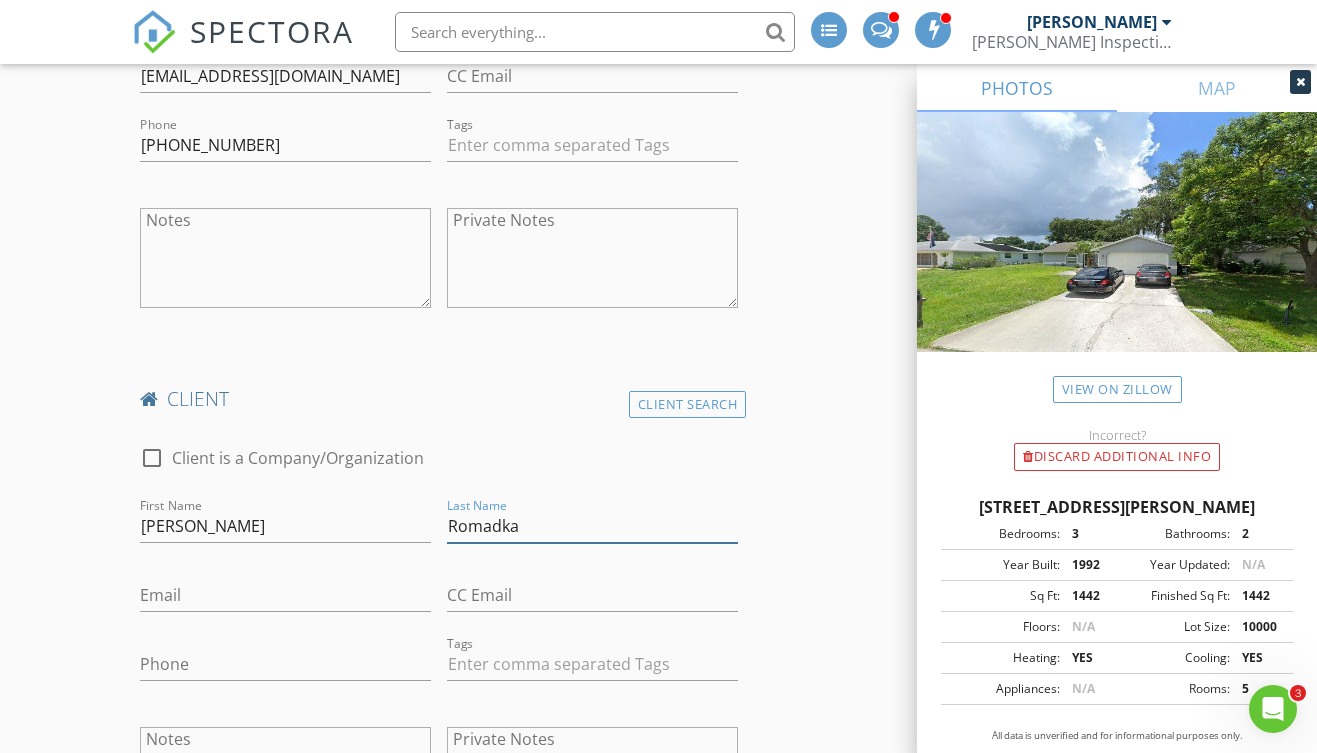 type on "Romadka" 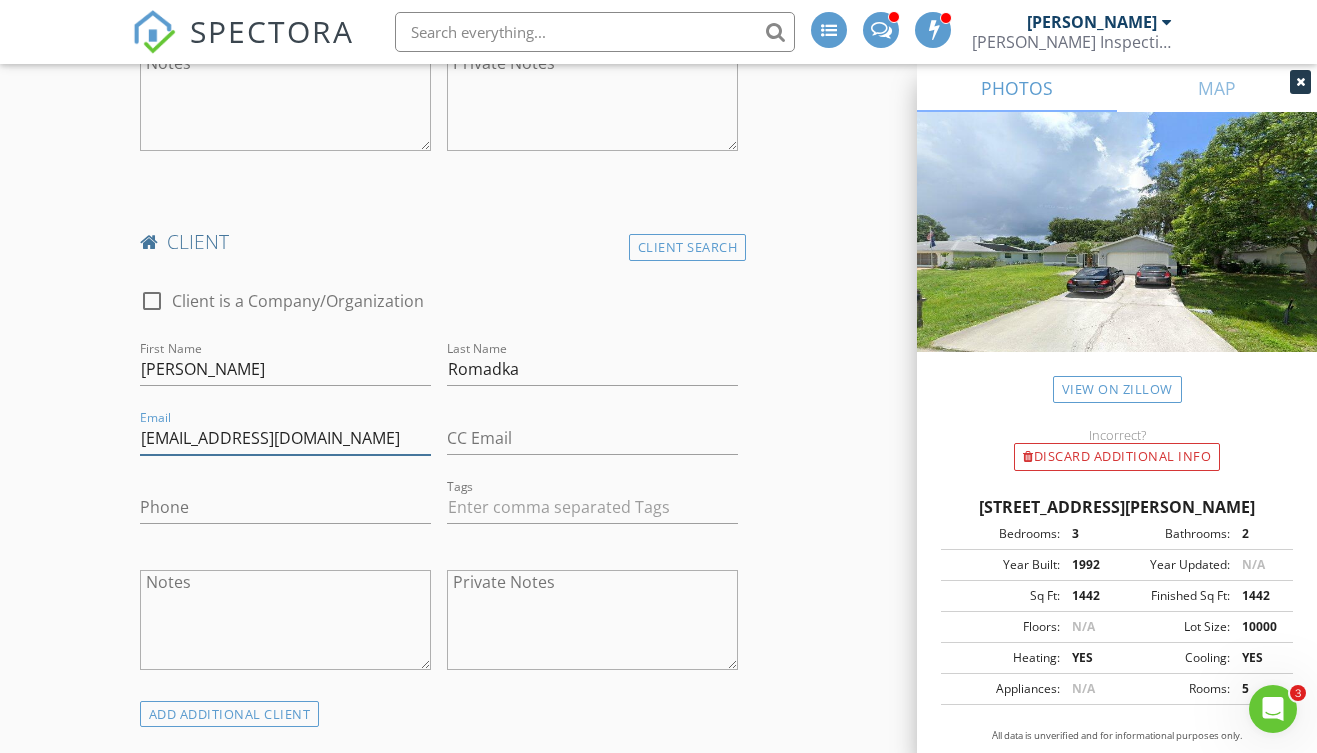 scroll, scrollTop: 1385, scrollLeft: 0, axis: vertical 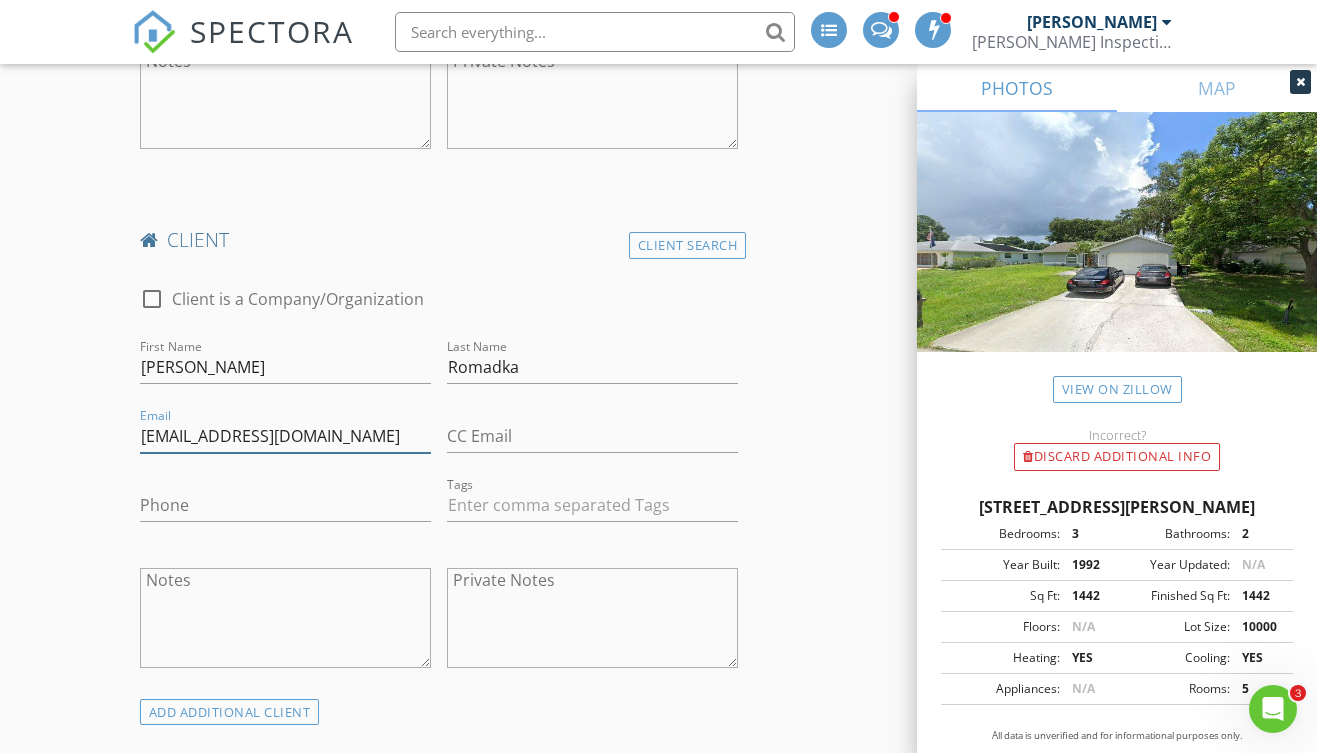 type on "madka@gmail.com" 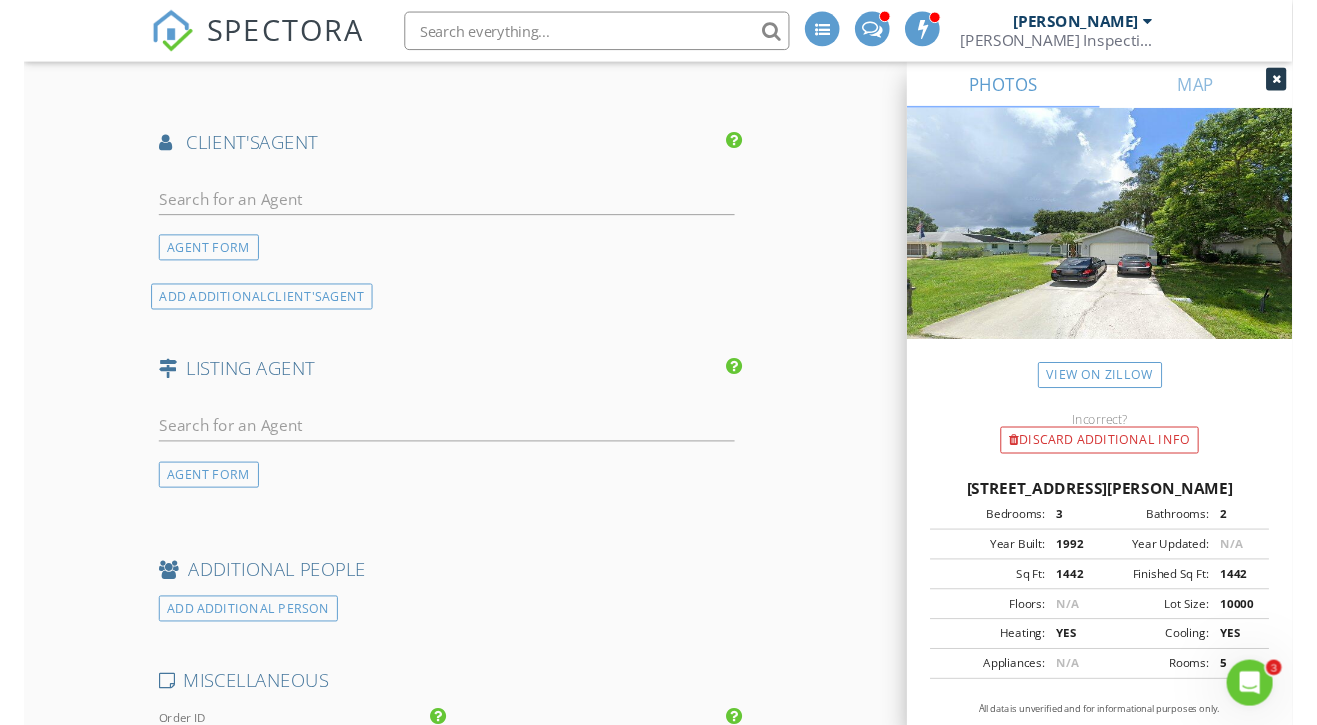 scroll, scrollTop: 3170, scrollLeft: 0, axis: vertical 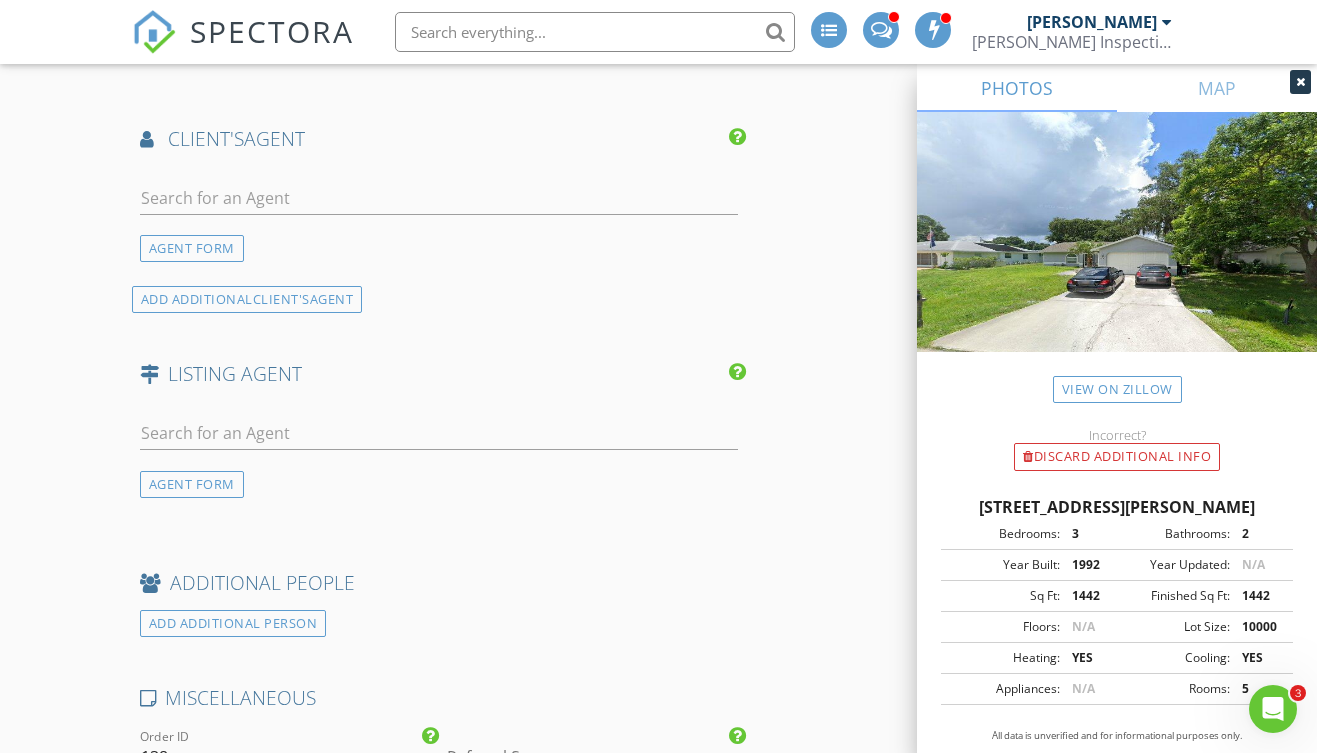 type on "217-816-6100" 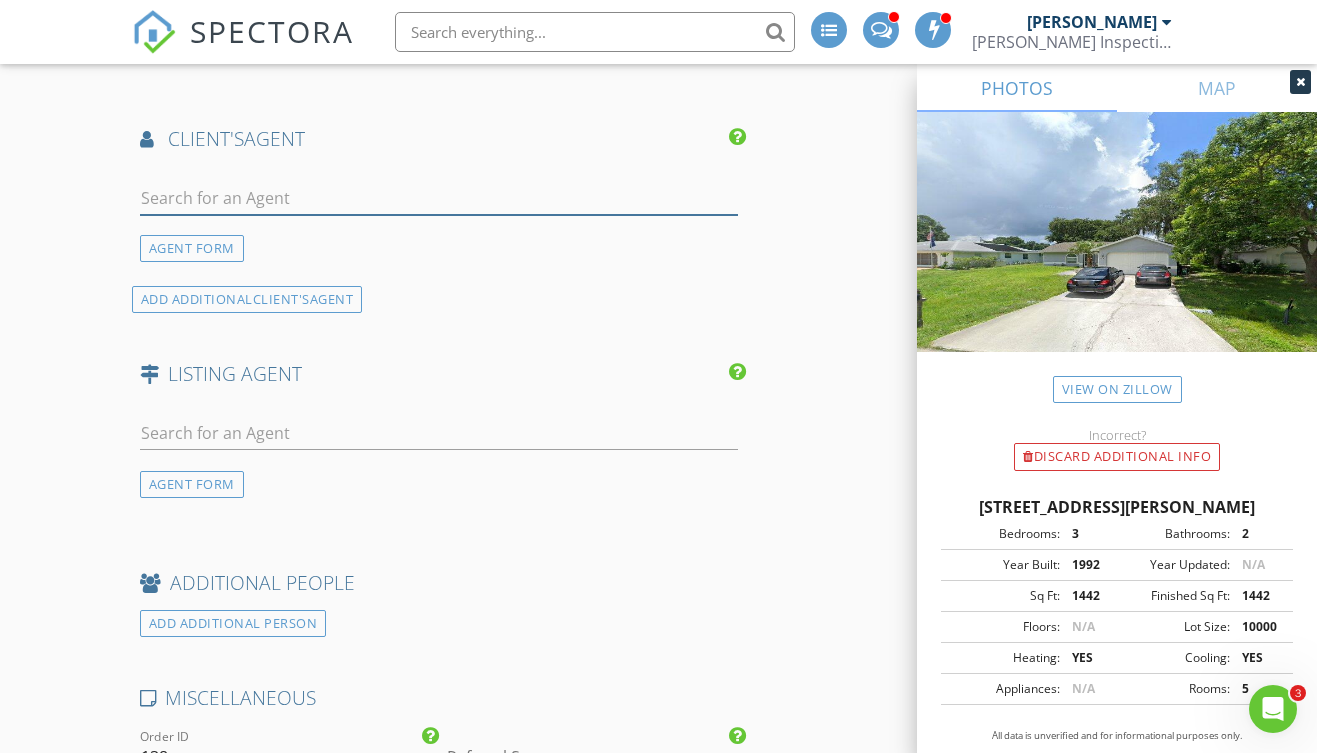 click at bounding box center (439, 198) 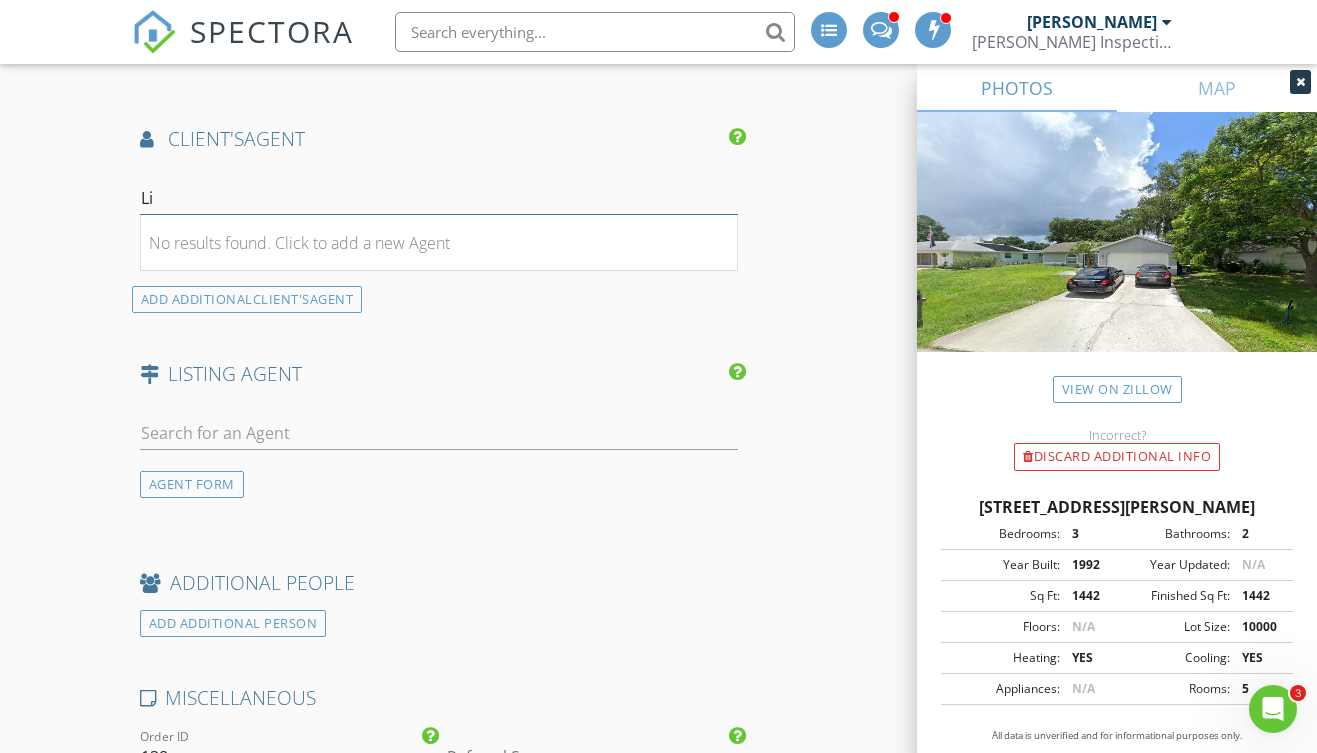 type on "L" 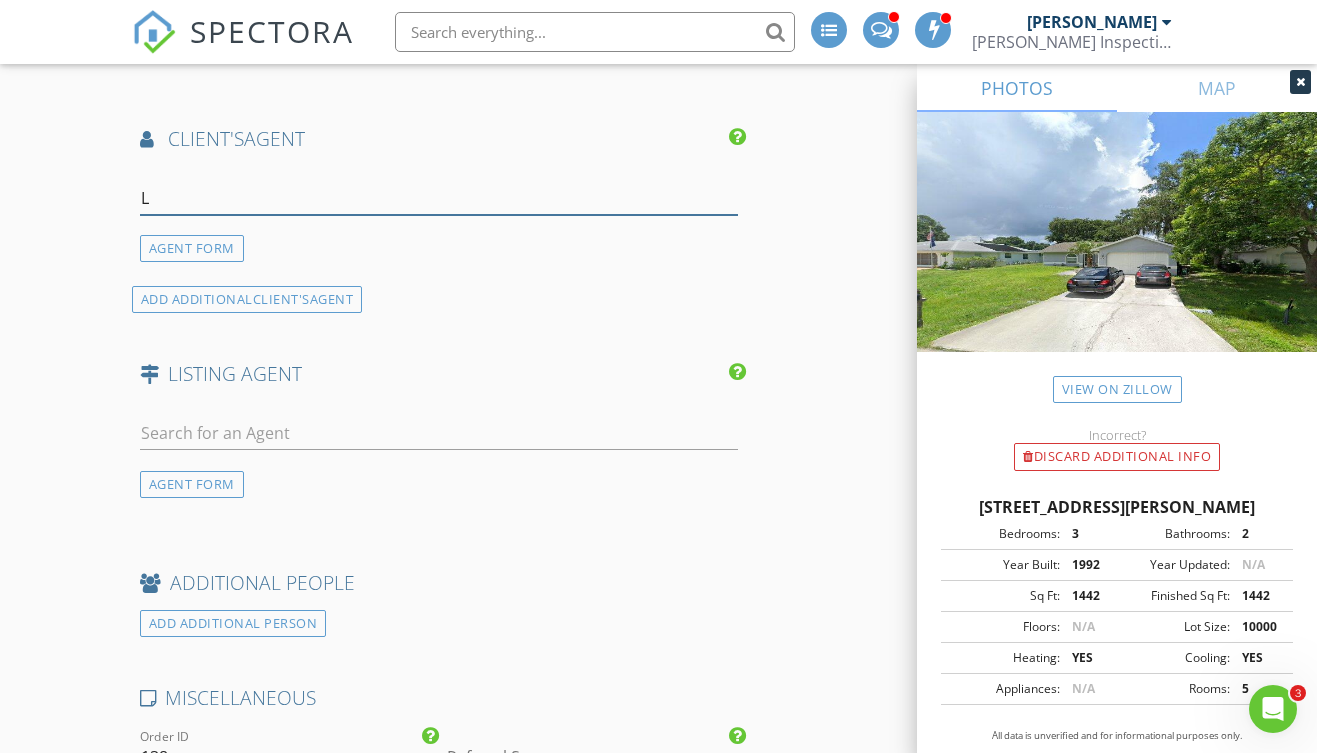 type 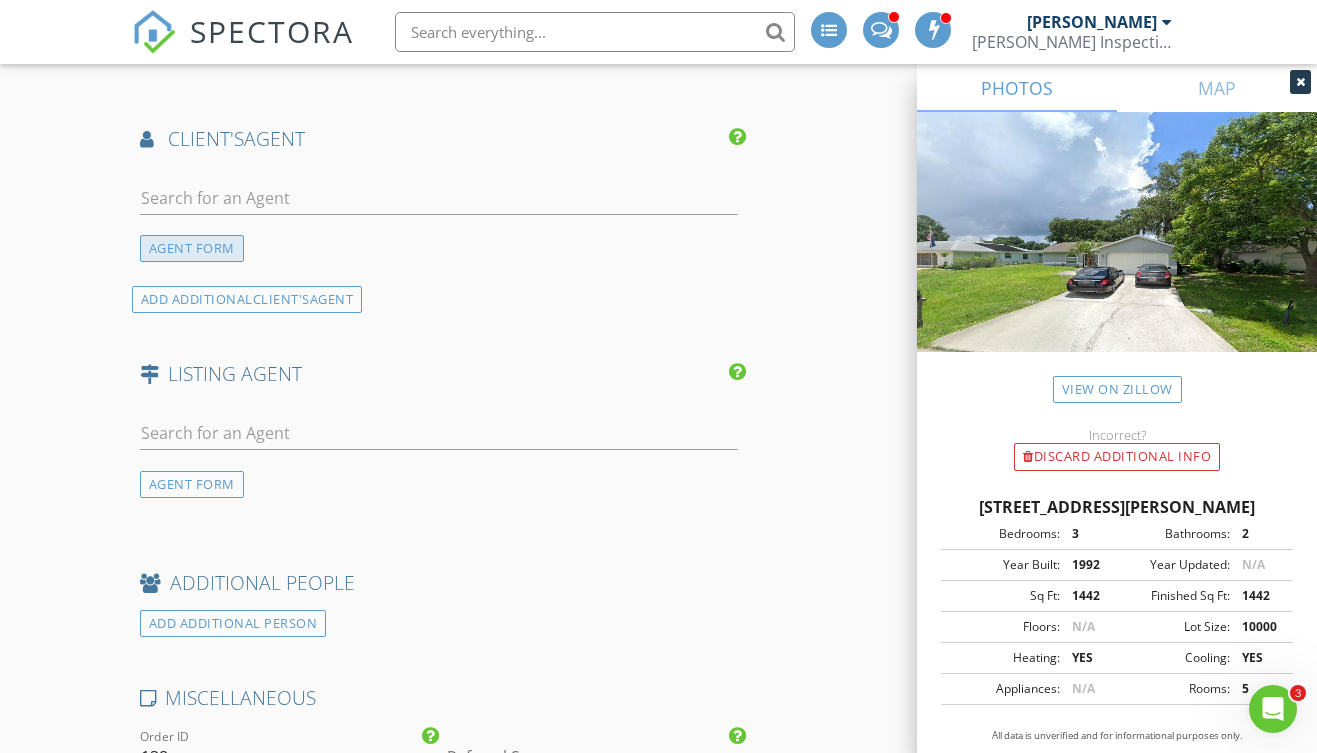 click on "AGENT FORM" at bounding box center (192, 248) 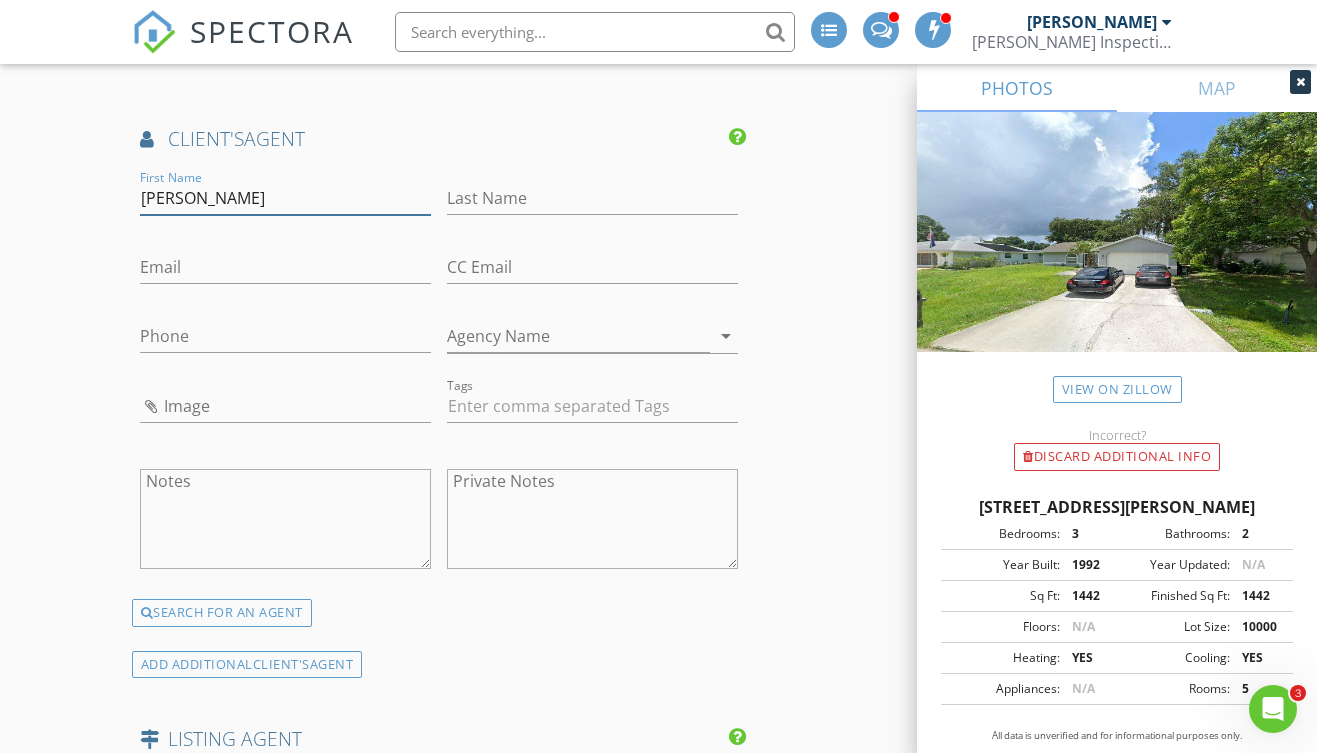 type on "Liz" 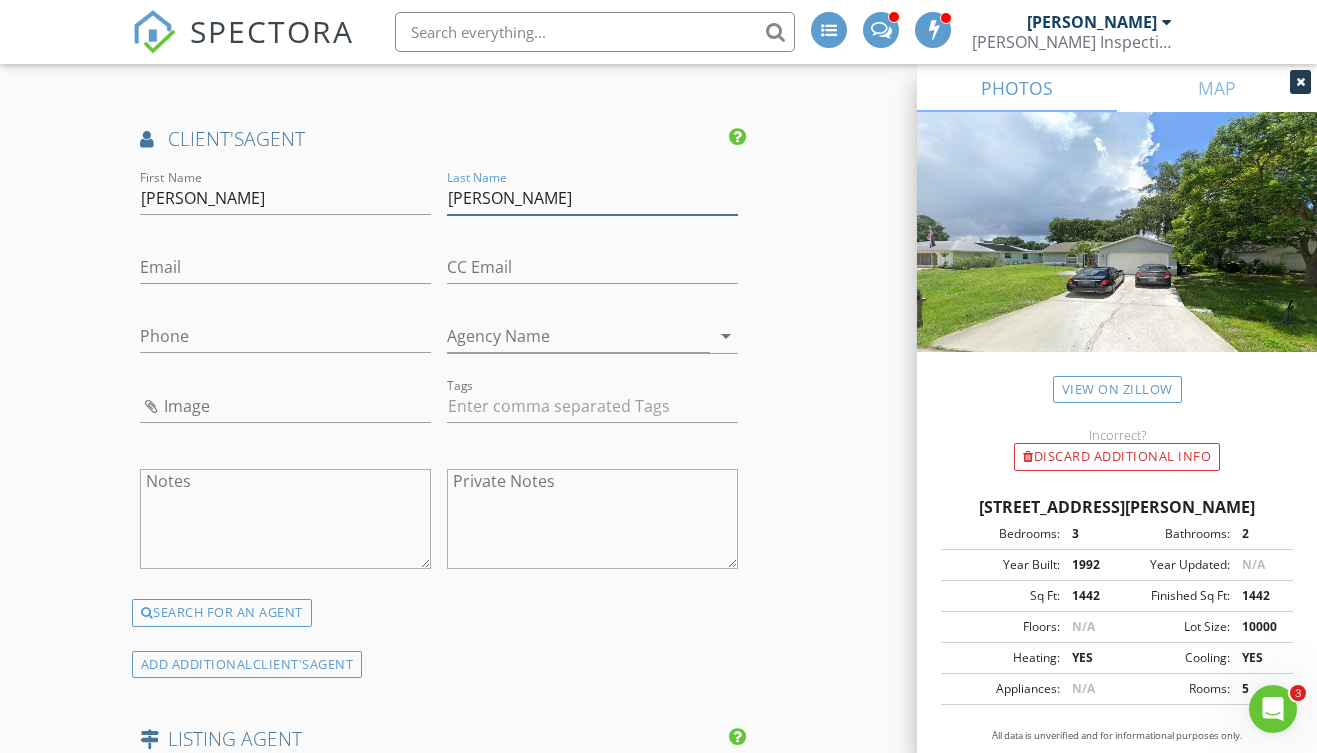 type on "Van Osdol" 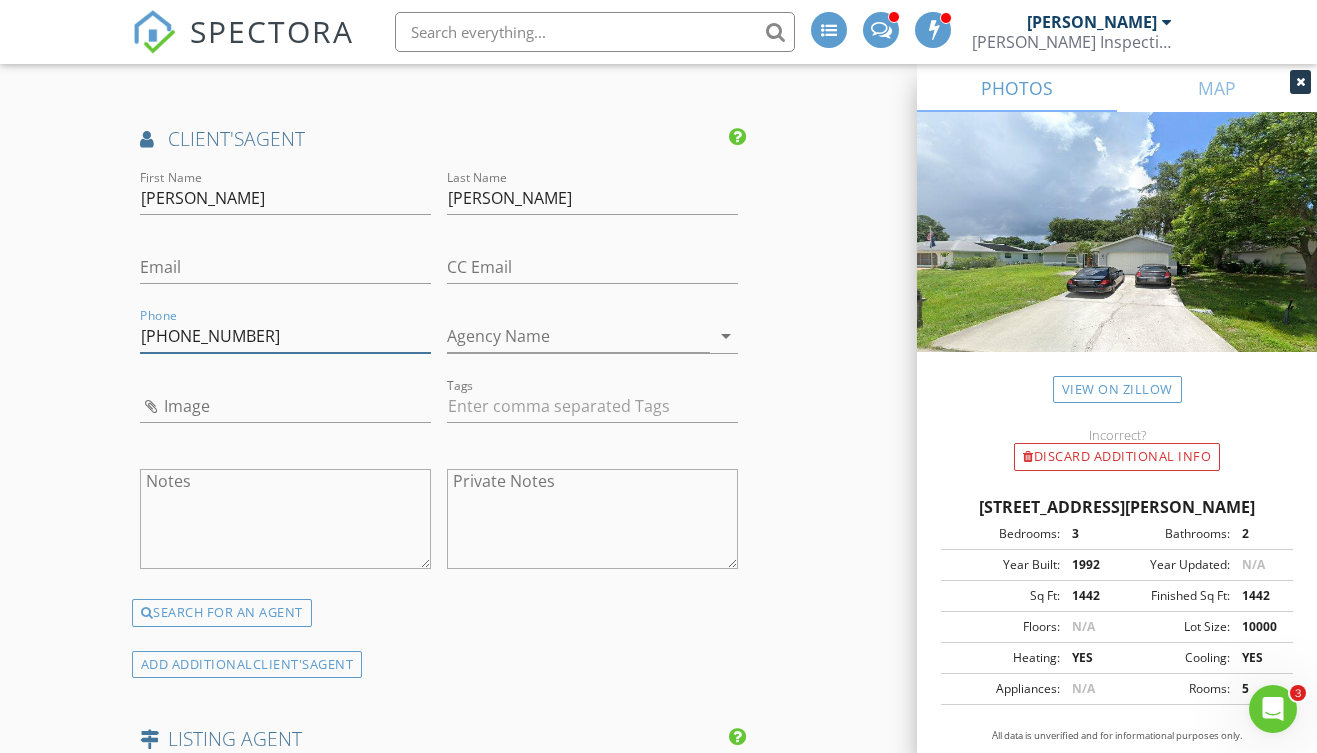 type on "941-445-0089" 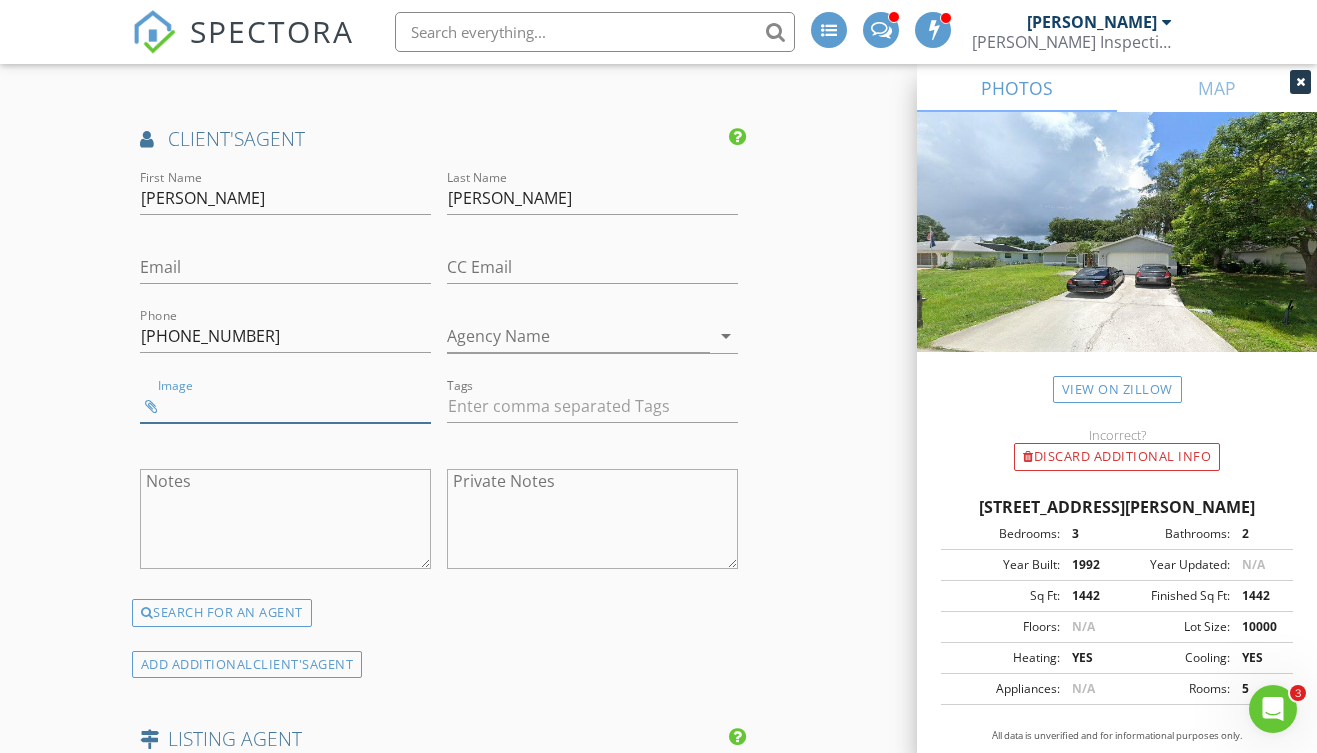 click at bounding box center (285, 406) 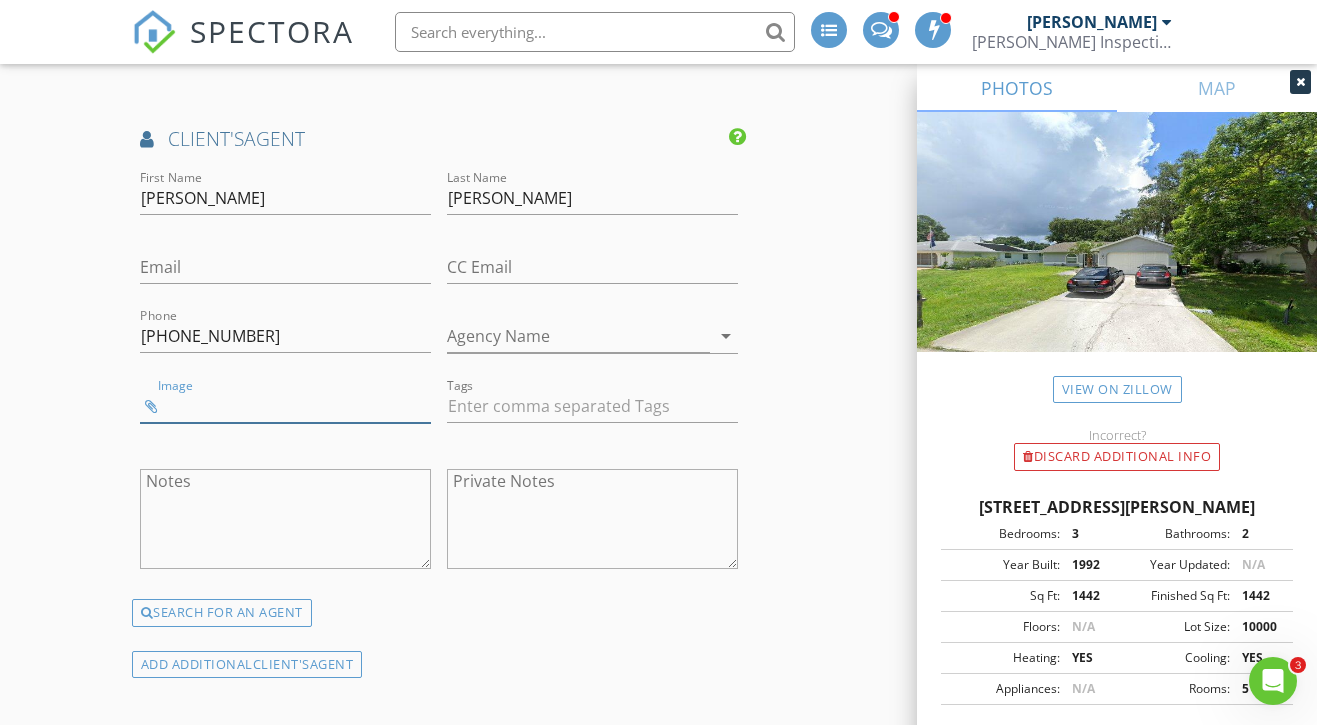 click at bounding box center (285, 406) 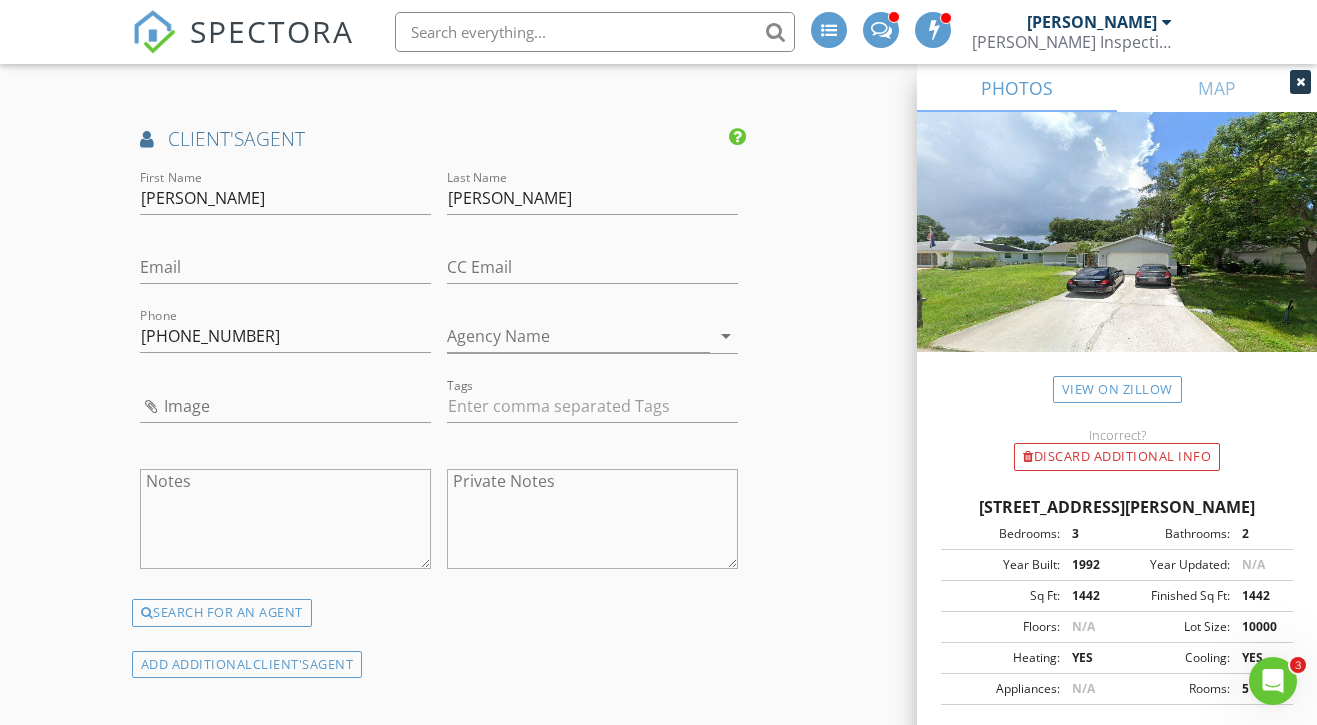 type on "Image.jpeg" 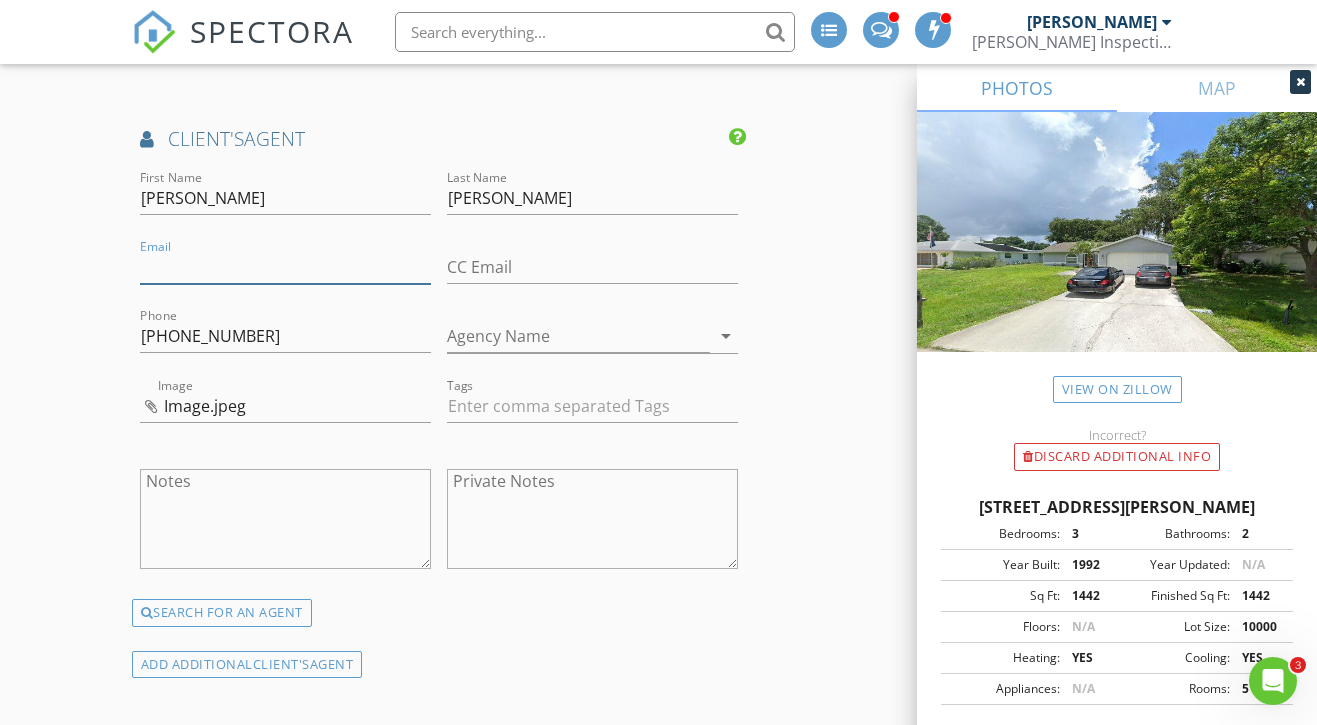 paste on "Merealtorlizvan@gmail.com" 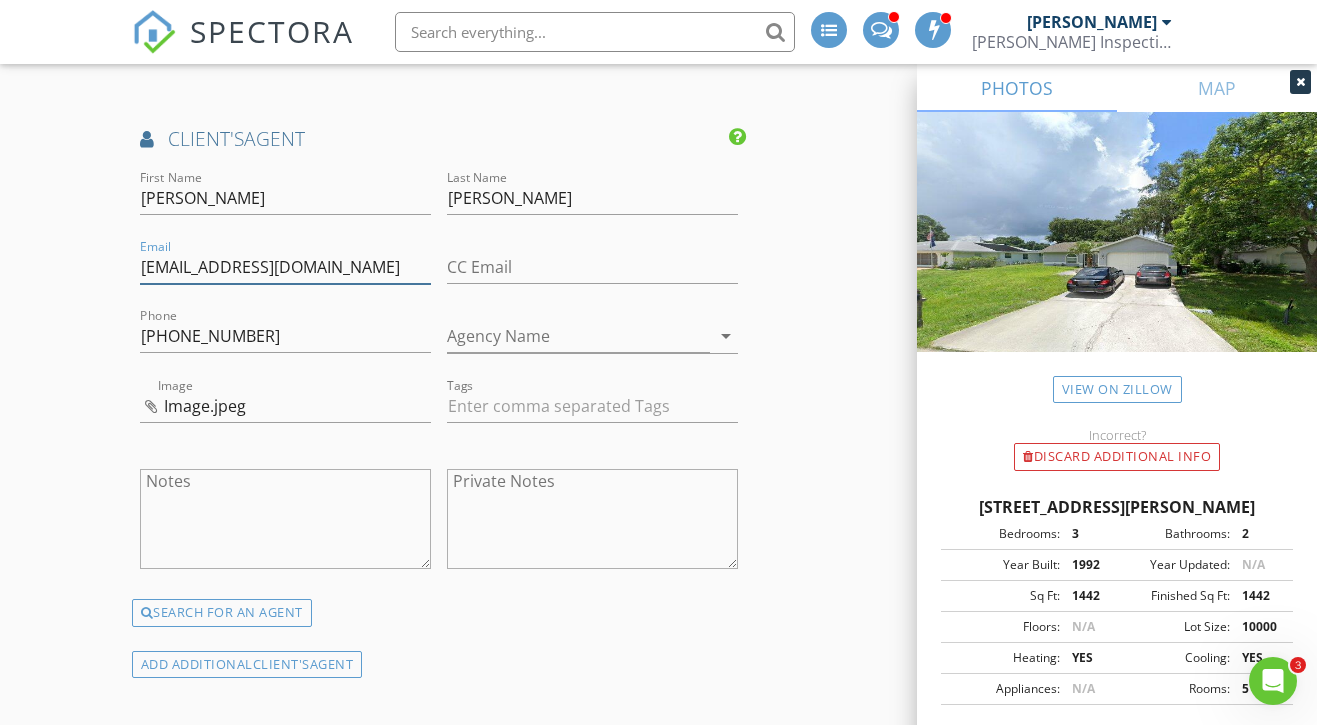 type on "Merealtorlizvan@gmail.com" 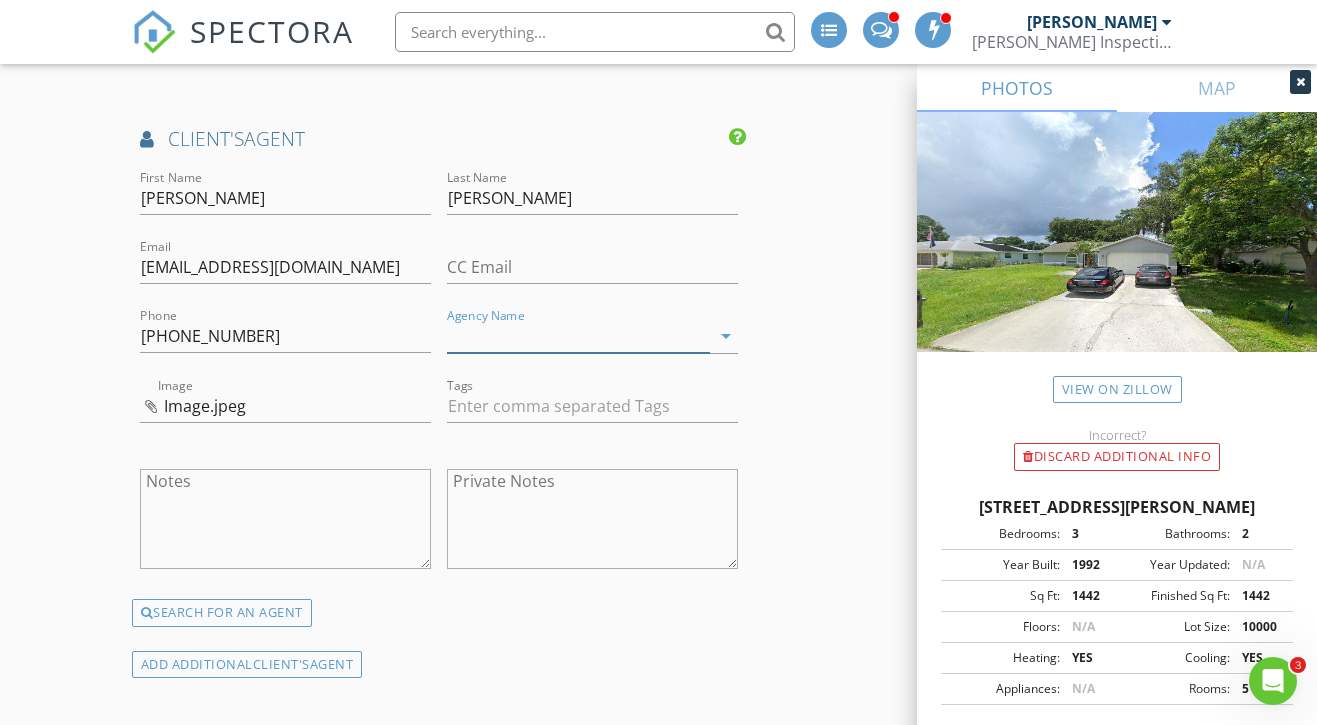 type on "F" 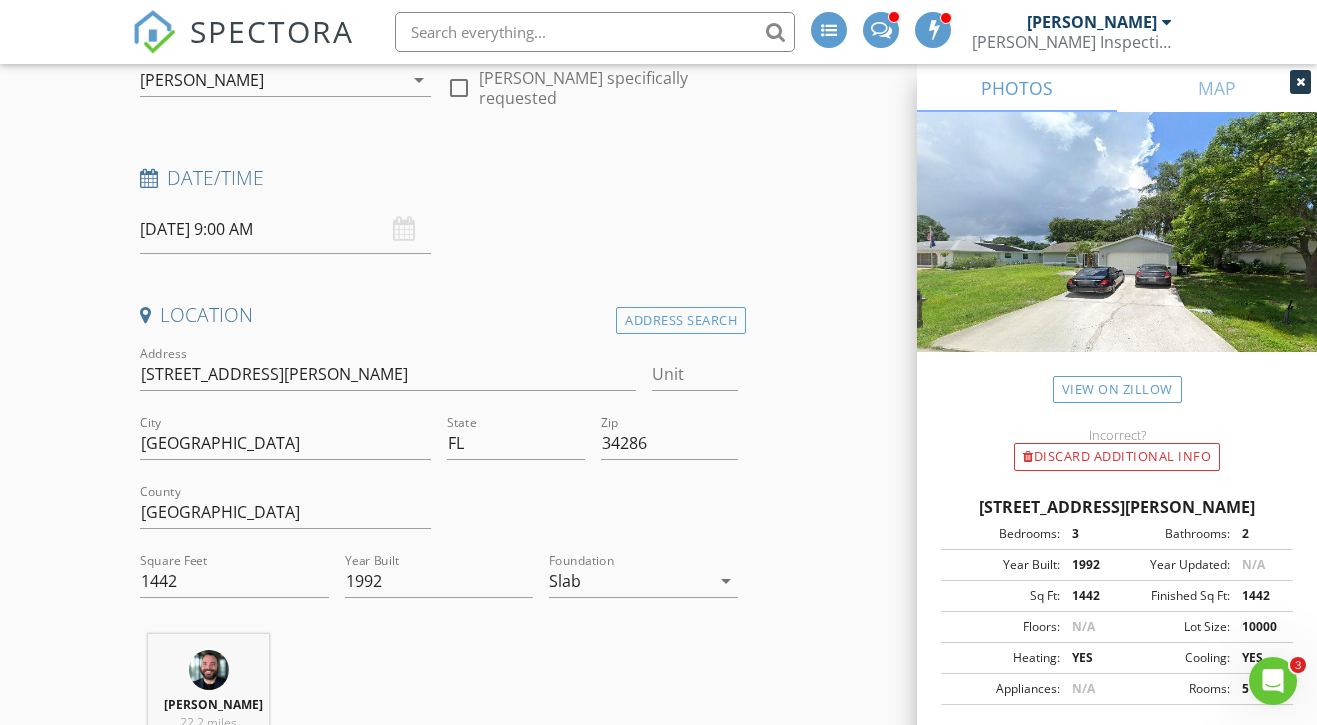 scroll, scrollTop: 250, scrollLeft: 0, axis: vertical 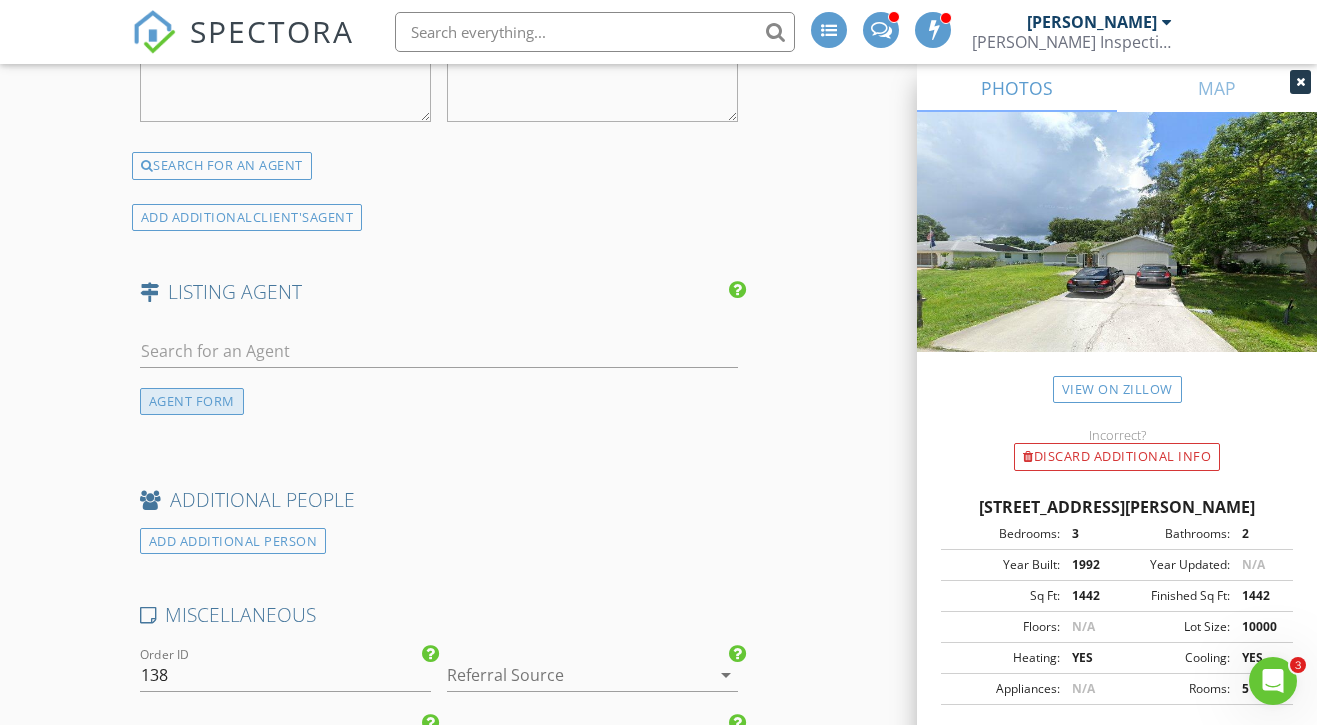 click on "AGENT FORM" at bounding box center [192, 401] 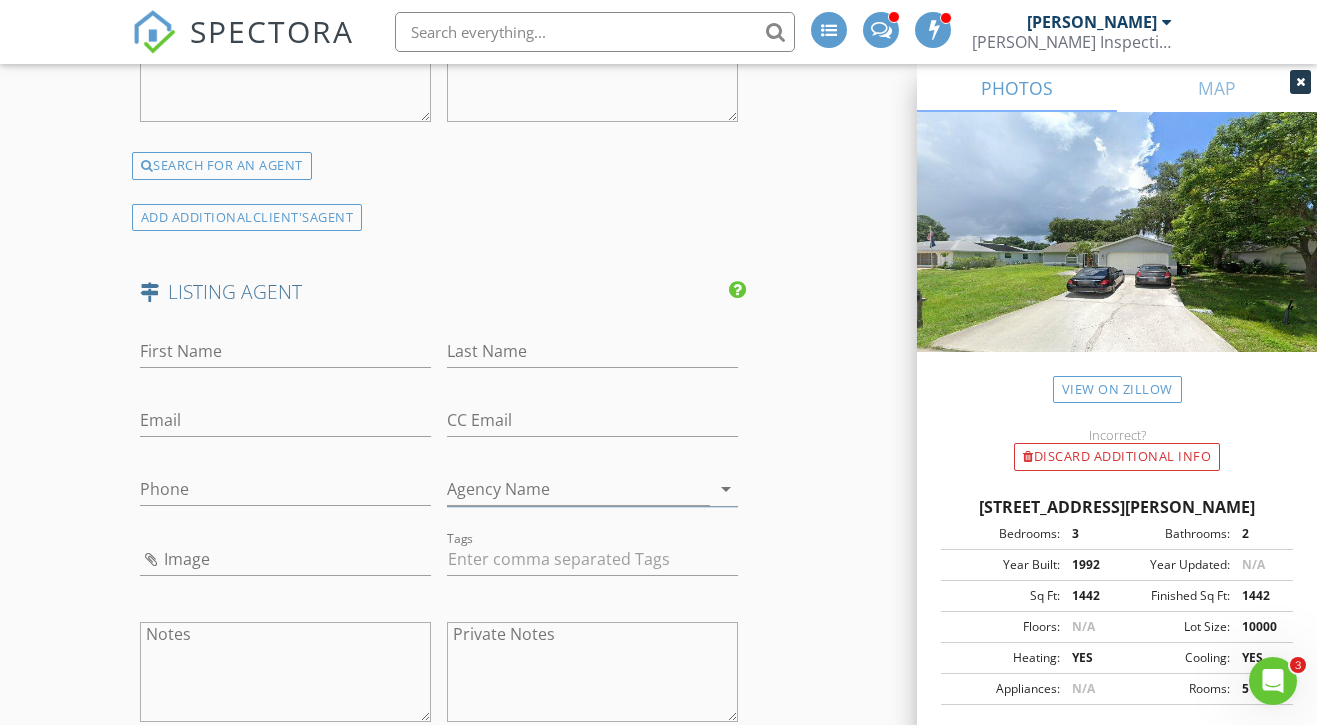 type on "Grand Homes" 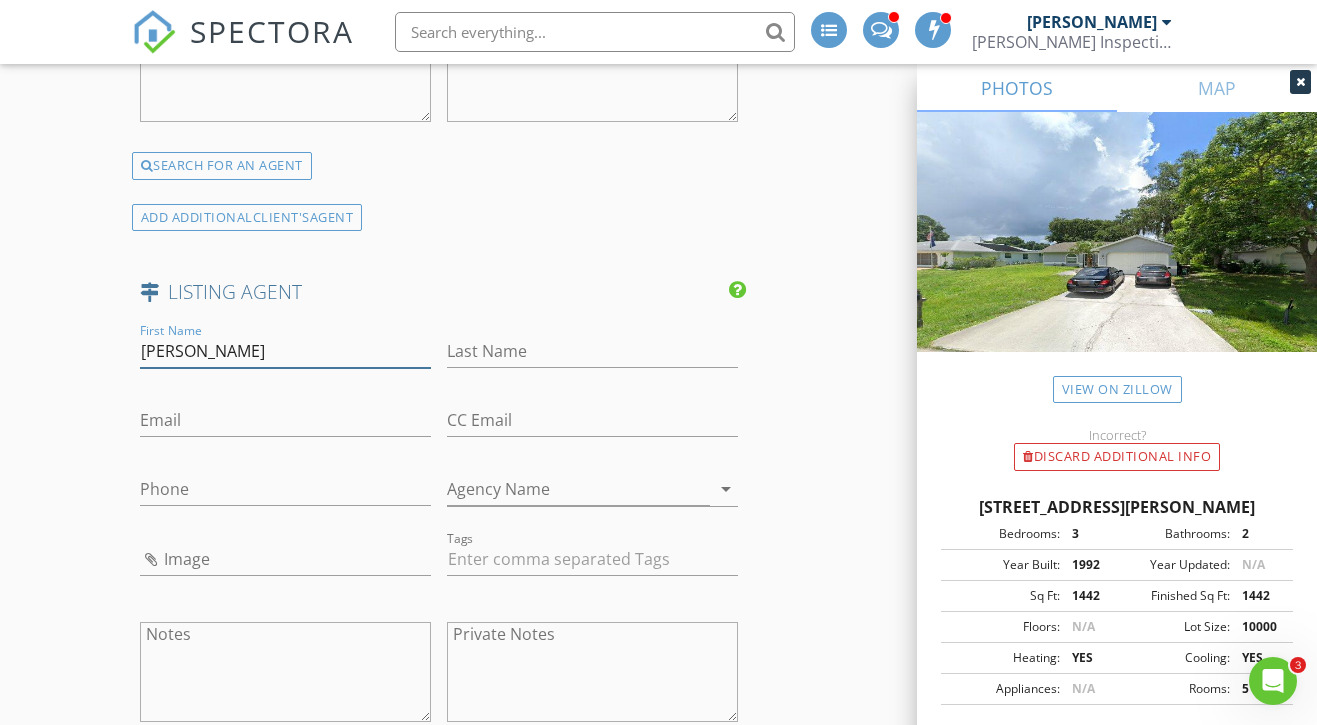type on "Stephen" 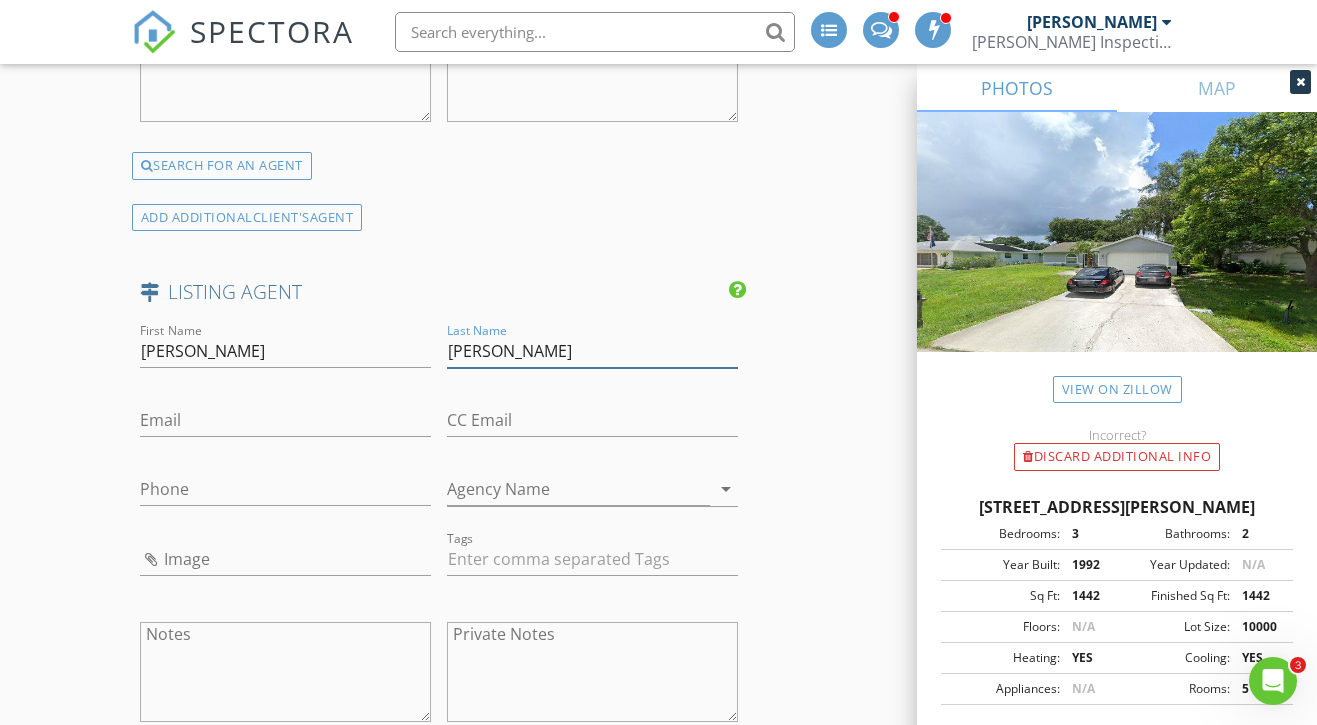 type on "Scalera" 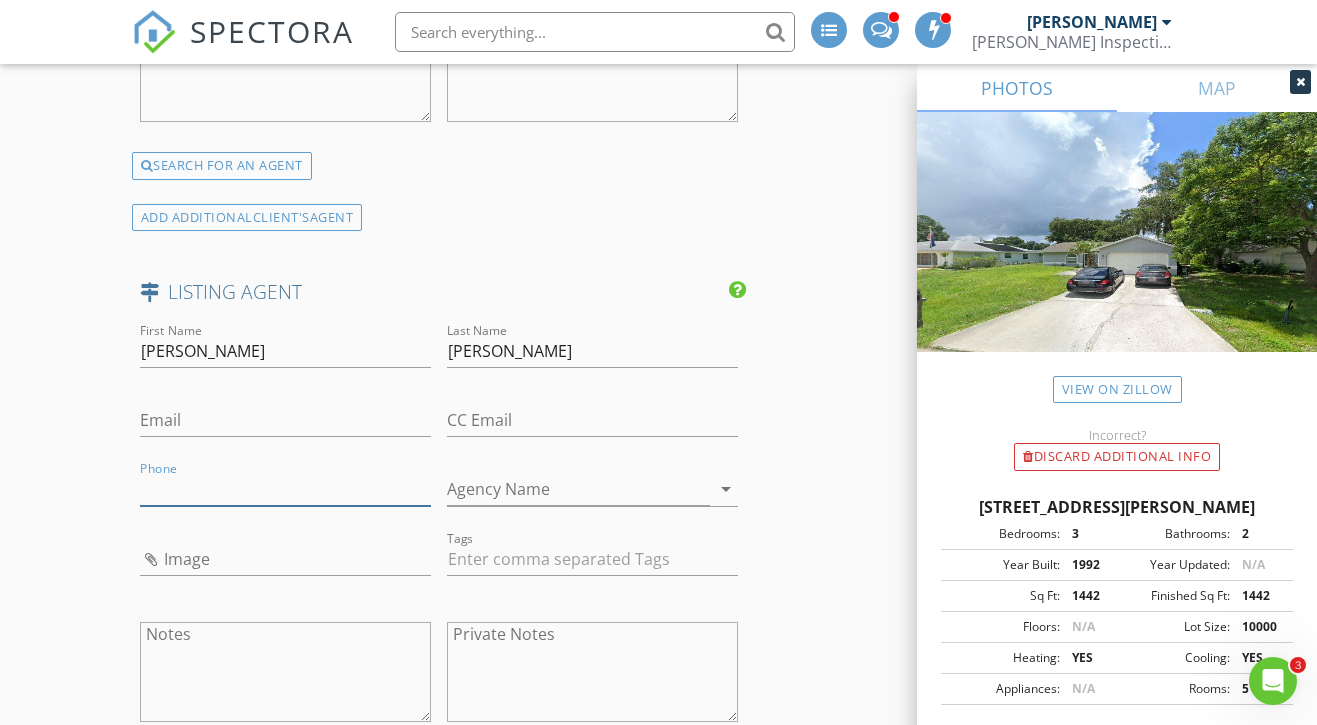 paste on "941-705-2827" 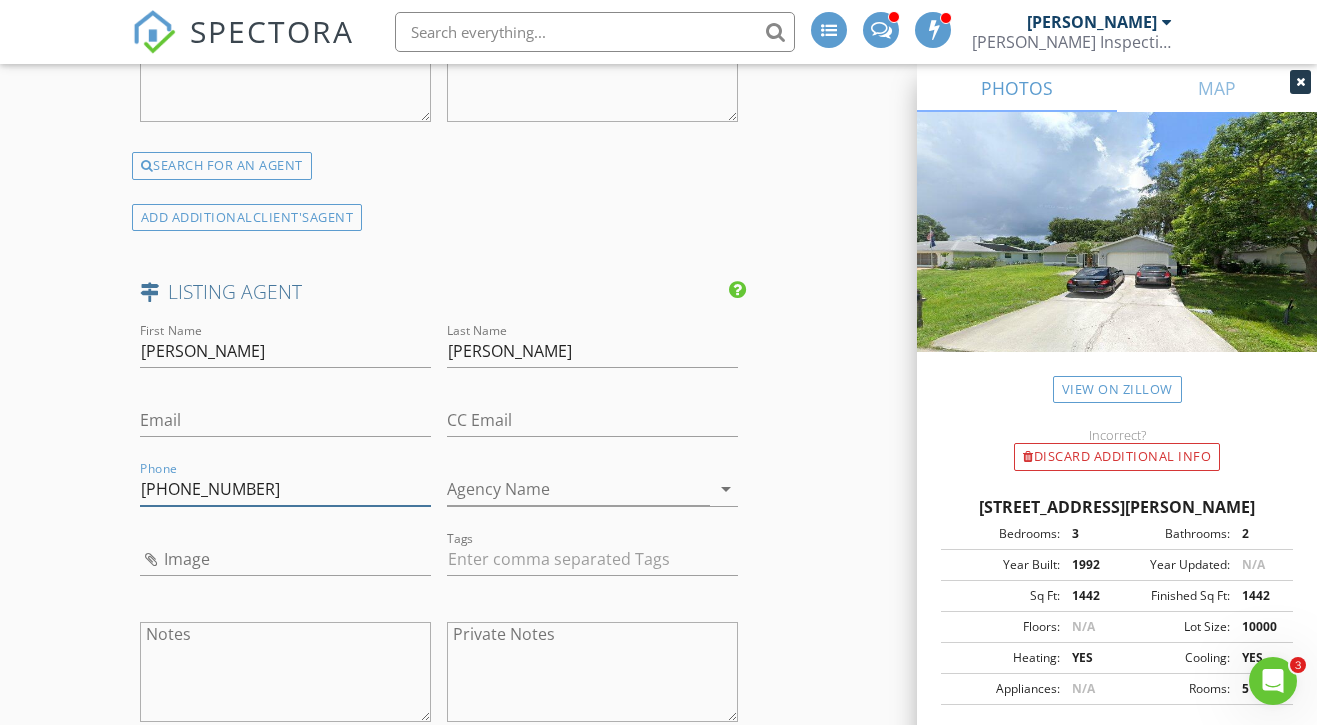 type on "941-705-2827" 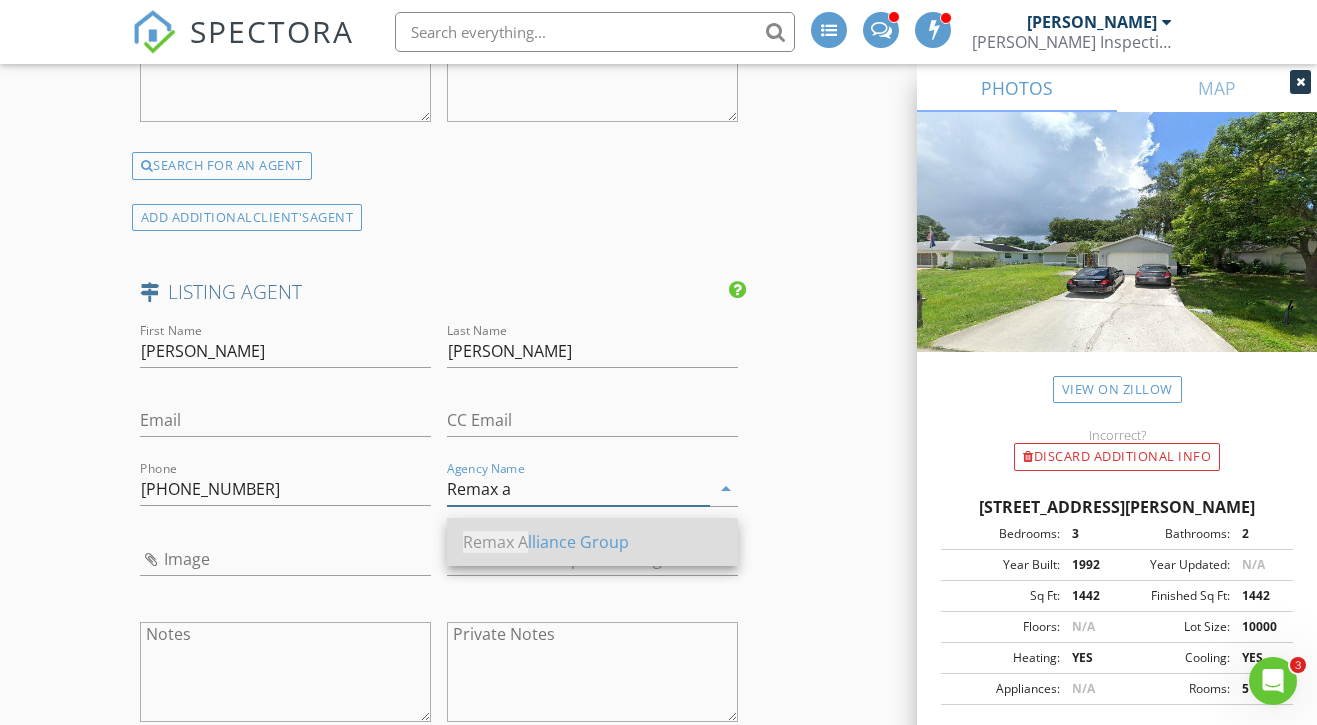 click on "Remax A lliance Group" at bounding box center (592, 542) 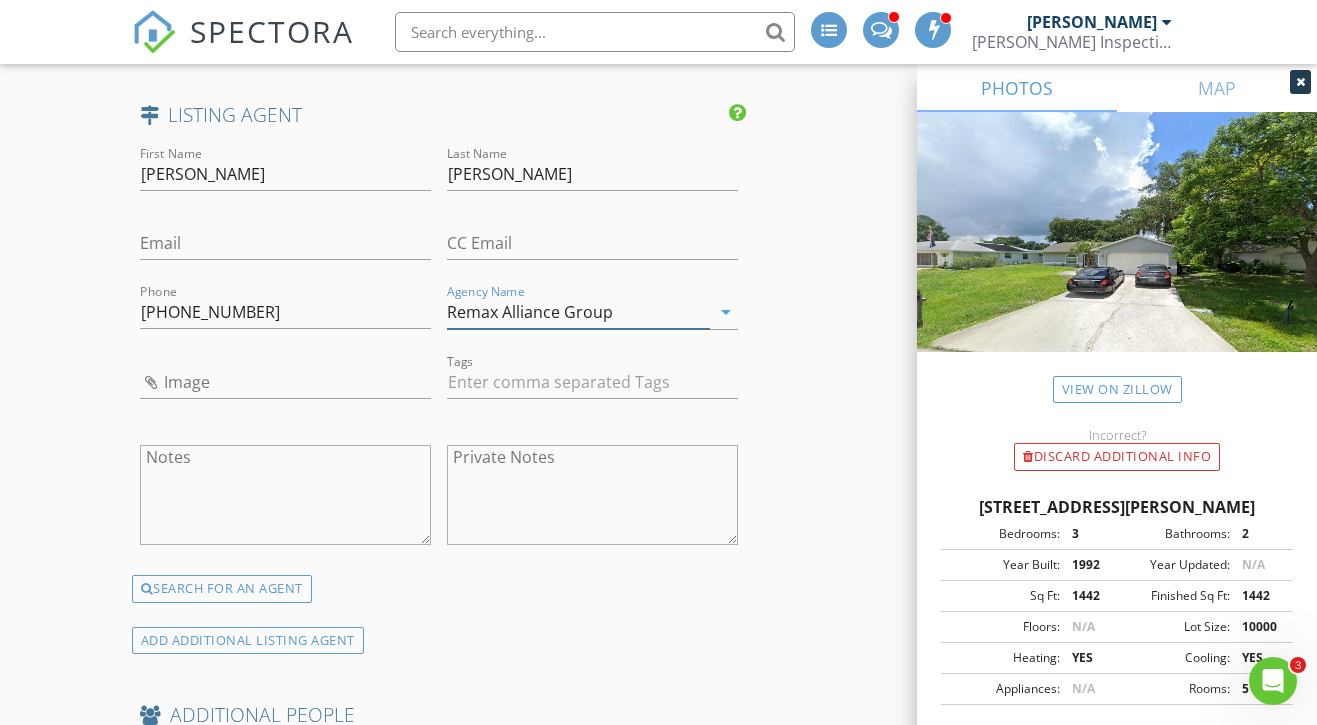 scroll, scrollTop: 3807, scrollLeft: 0, axis: vertical 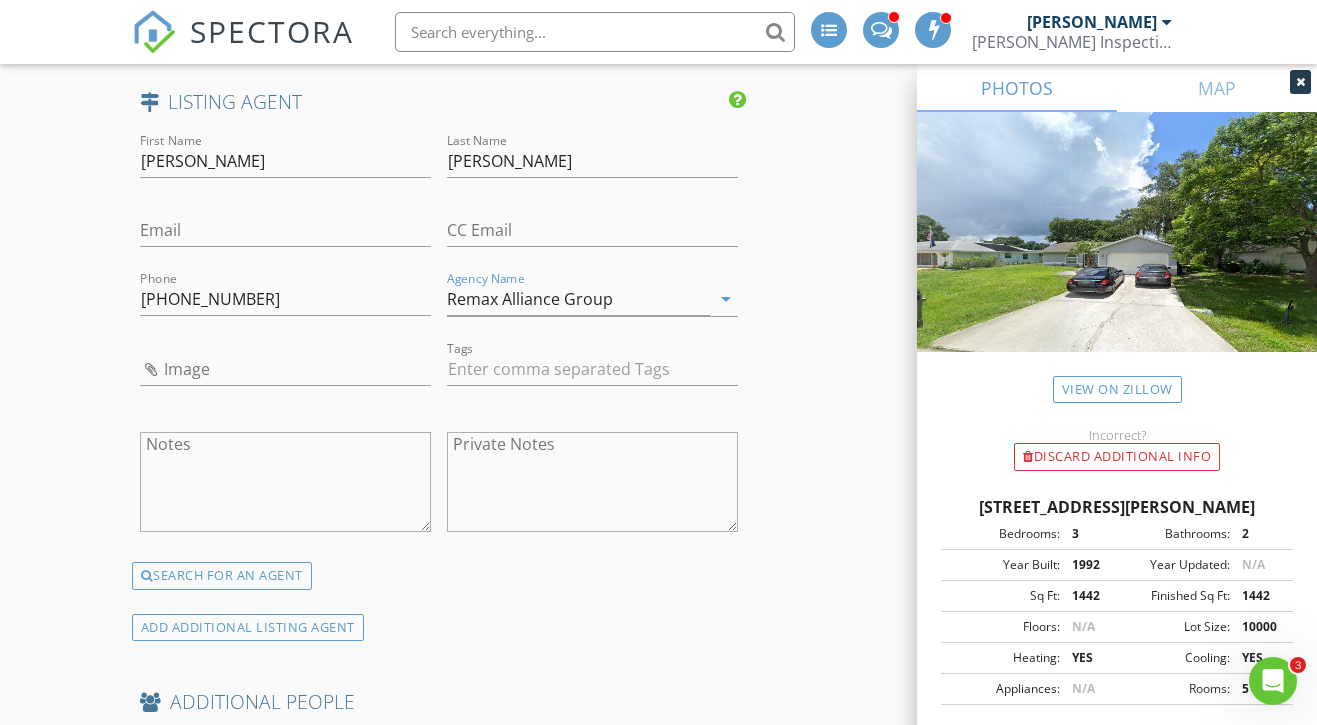 click on "Image" at bounding box center (285, 379) 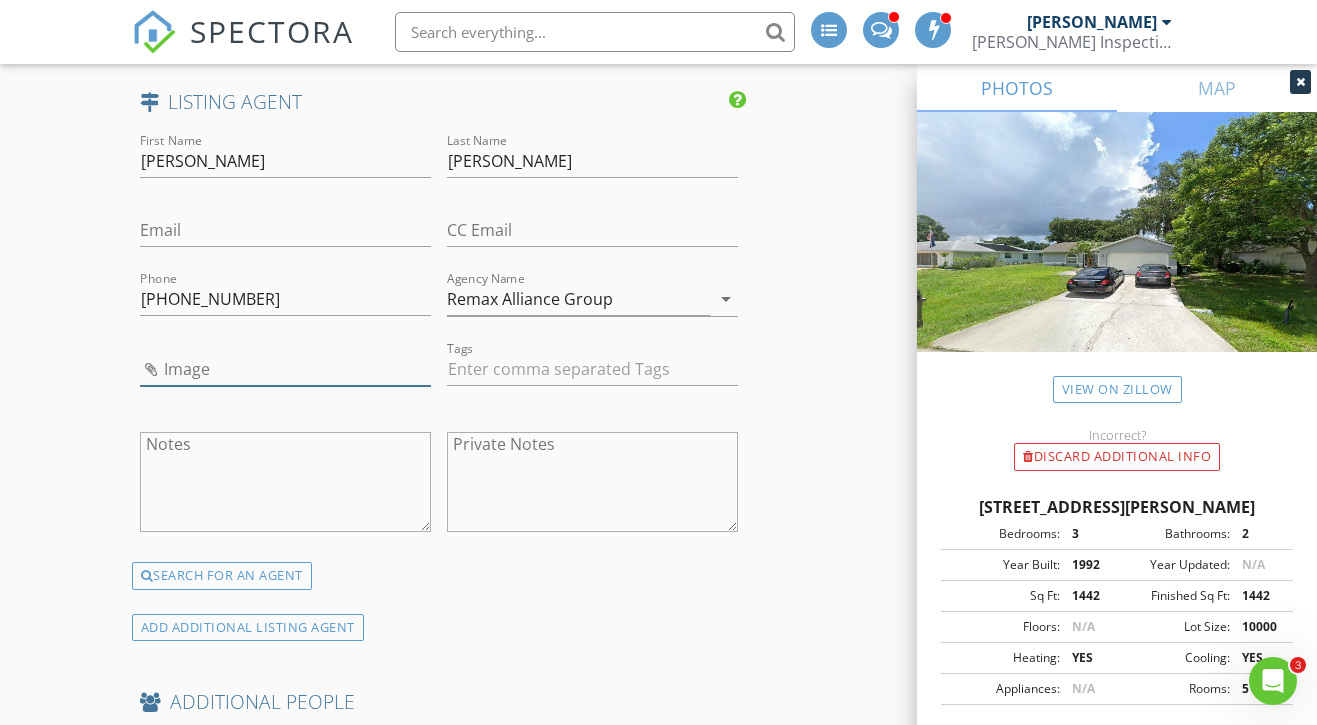 click at bounding box center [285, 369] 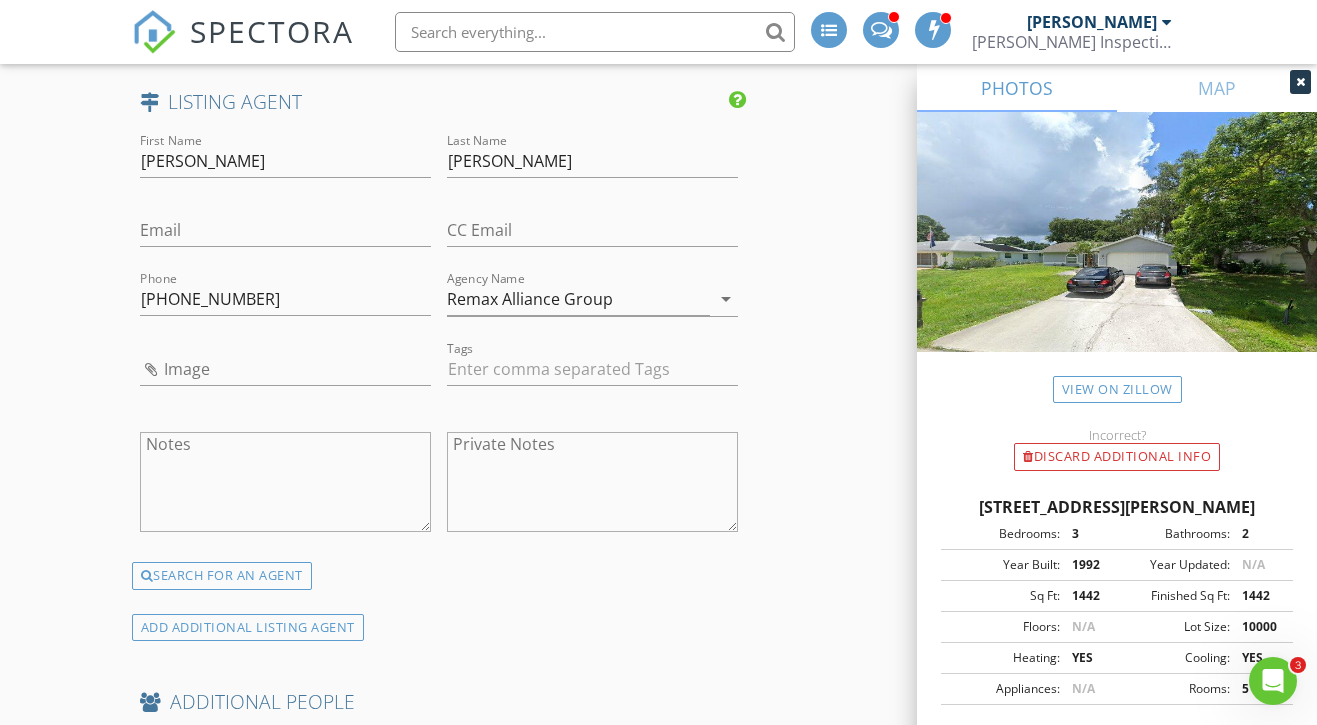 type on "Image 1.jpeg" 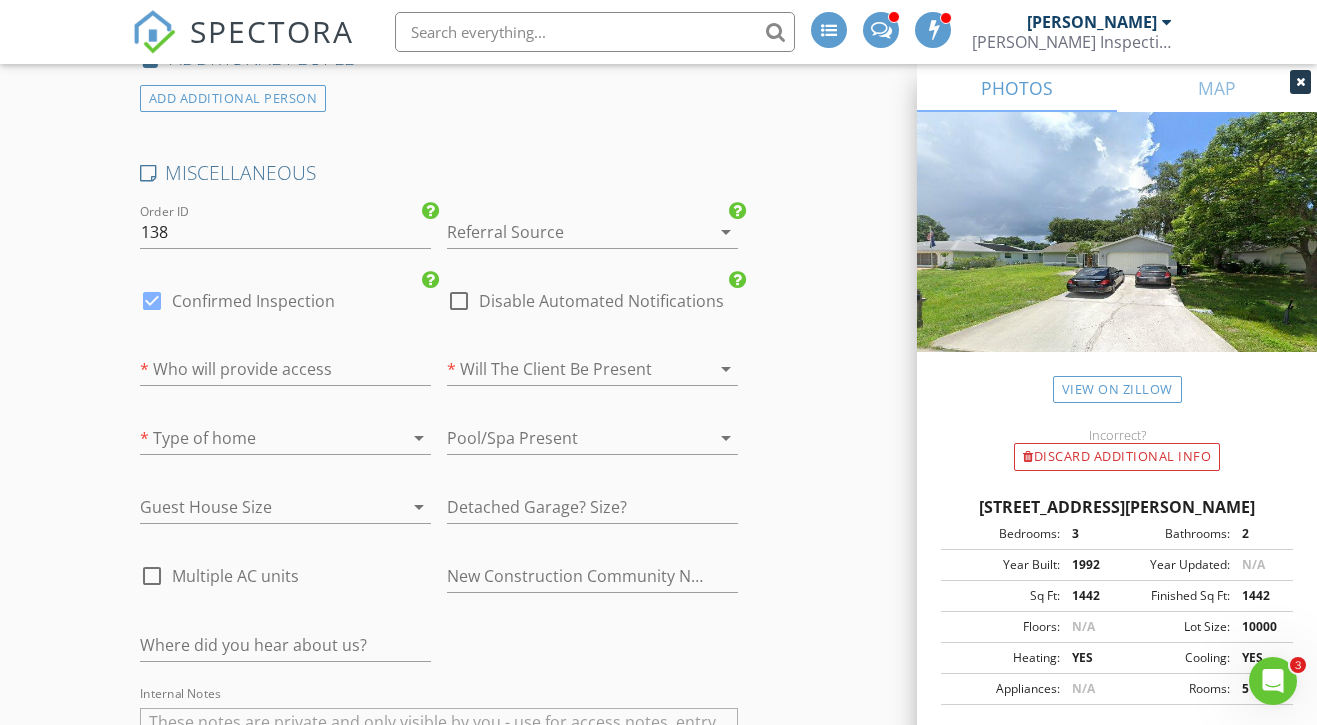 scroll, scrollTop: 4484, scrollLeft: 0, axis: vertical 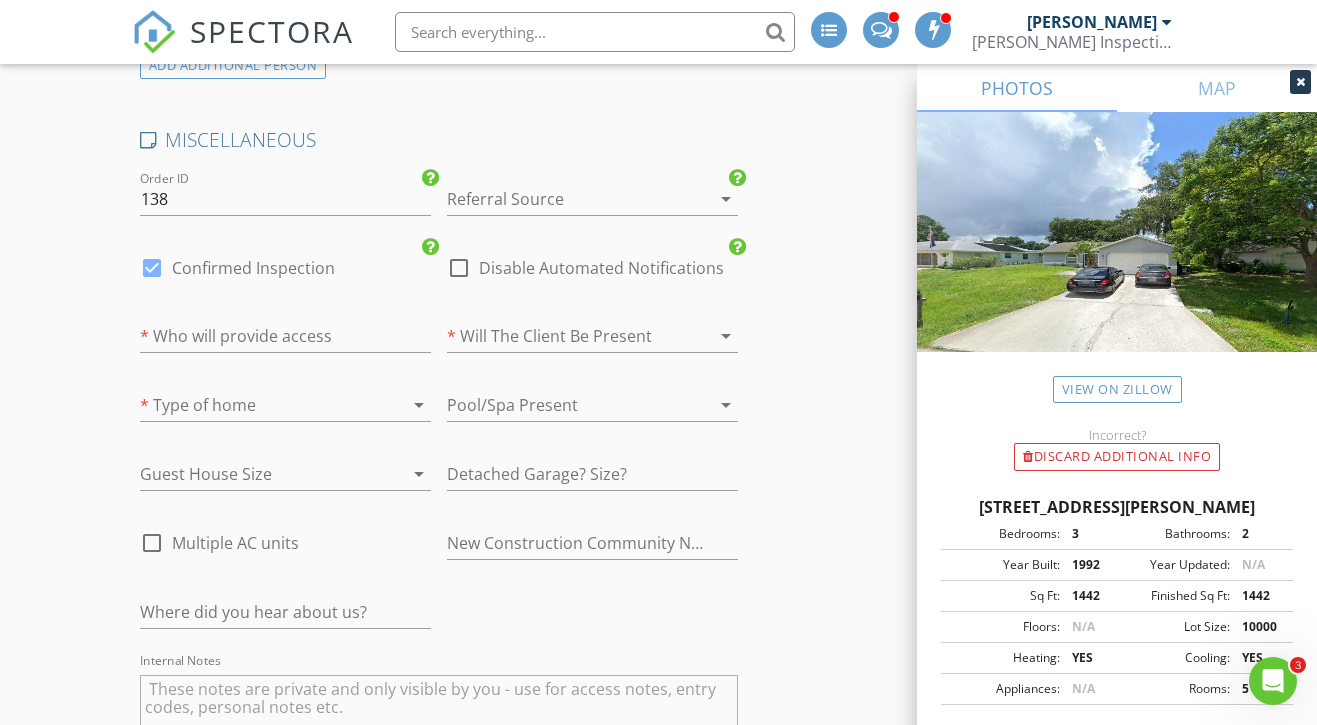 click at bounding box center [564, 199] 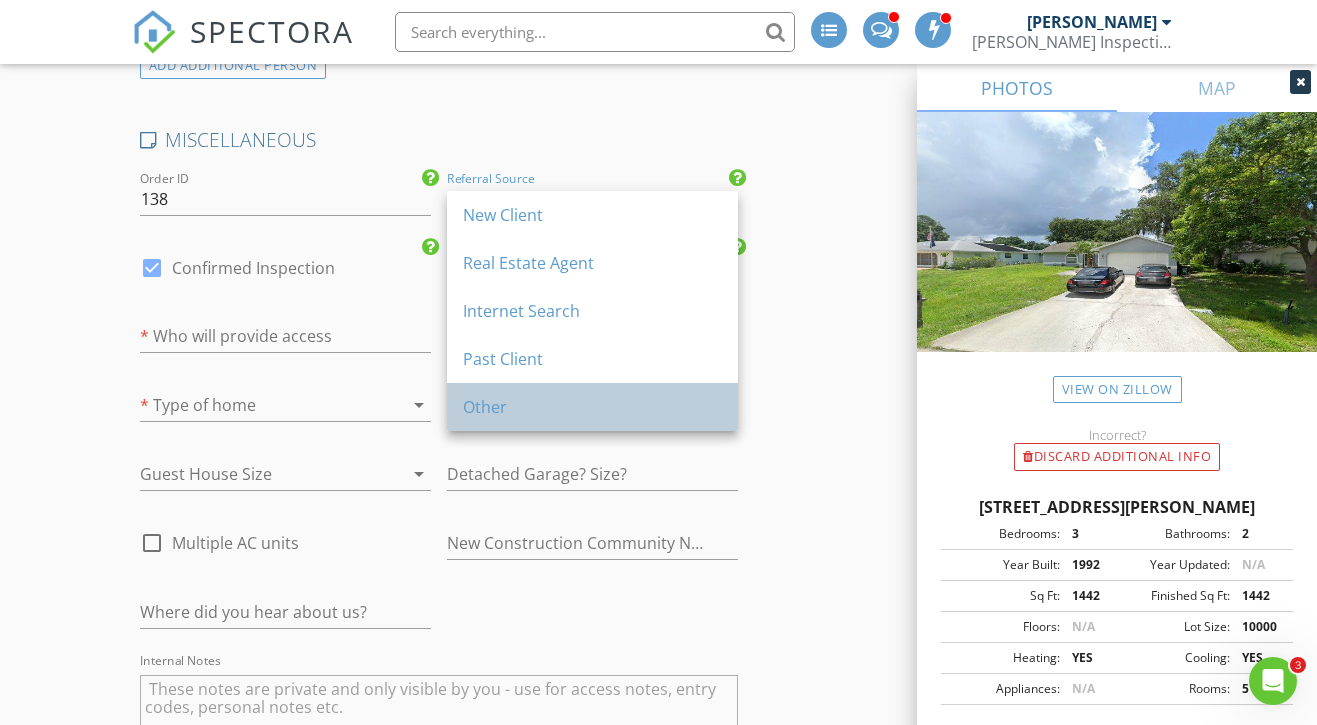 click on "Other" at bounding box center (592, 407) 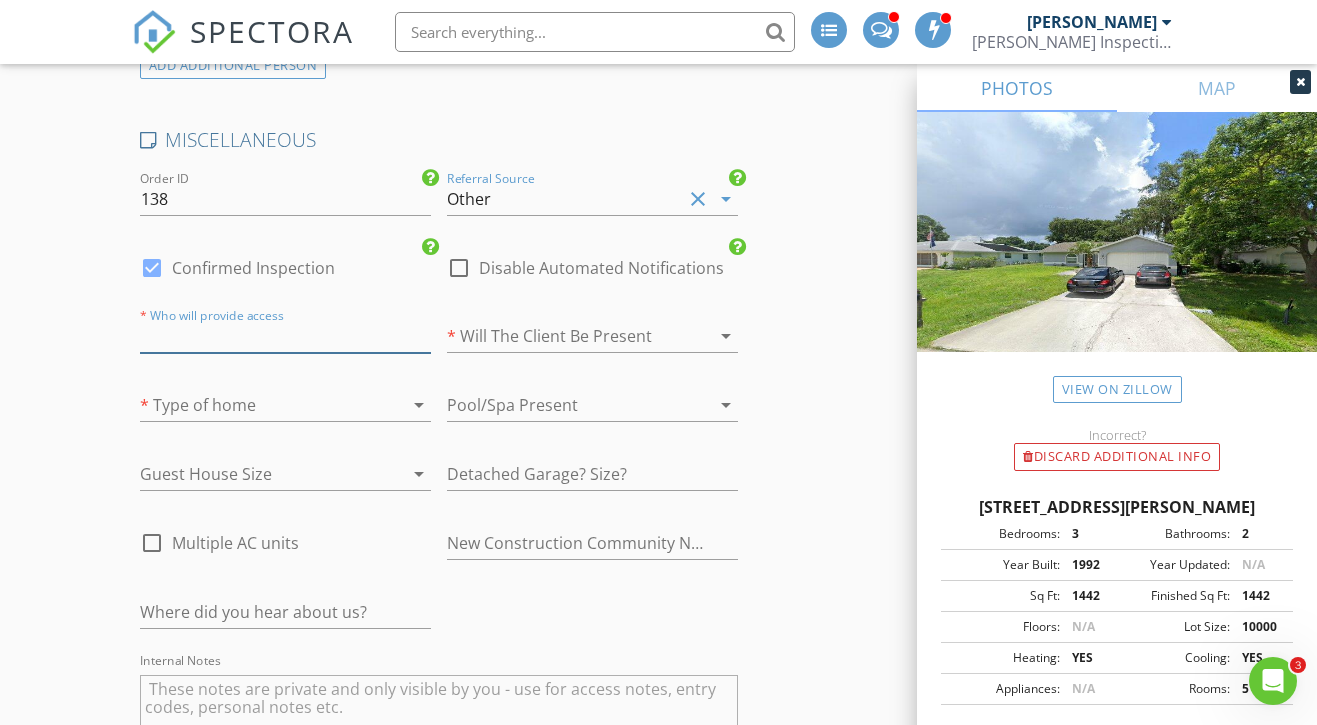 click at bounding box center (285, 336) 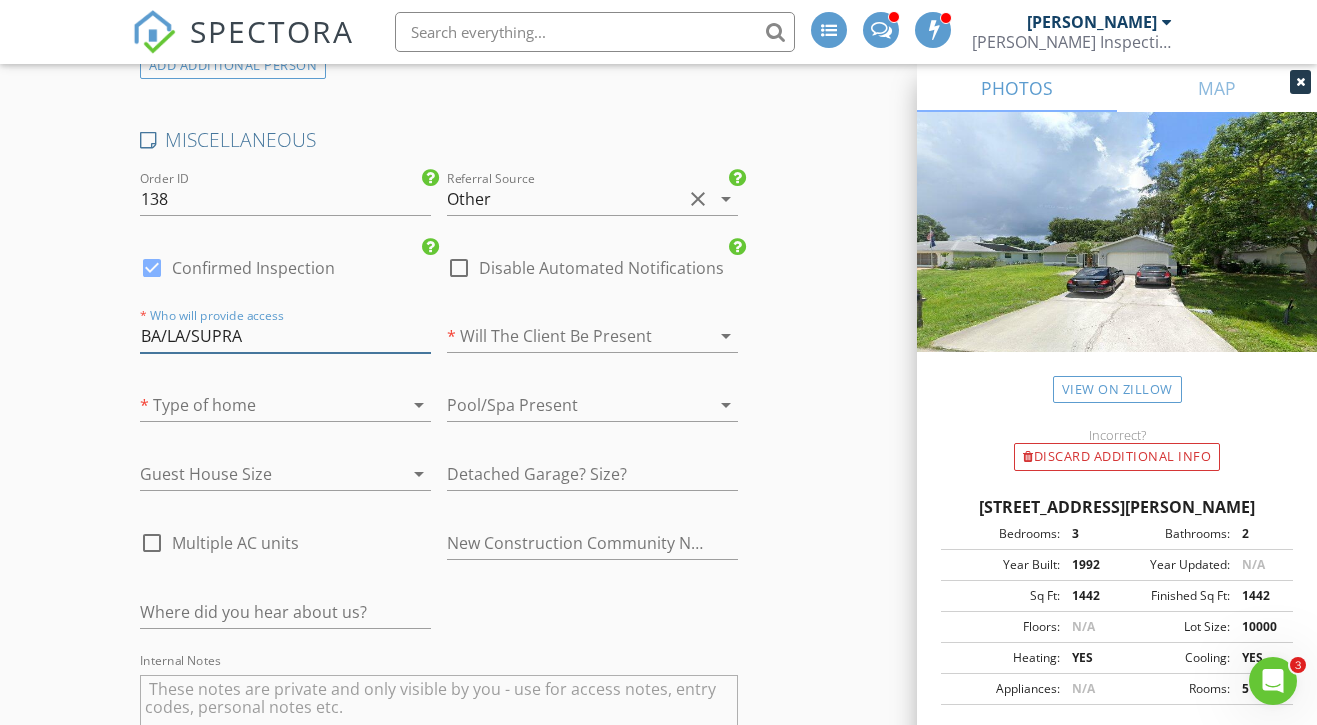 type on "BA/LA/SUPRA" 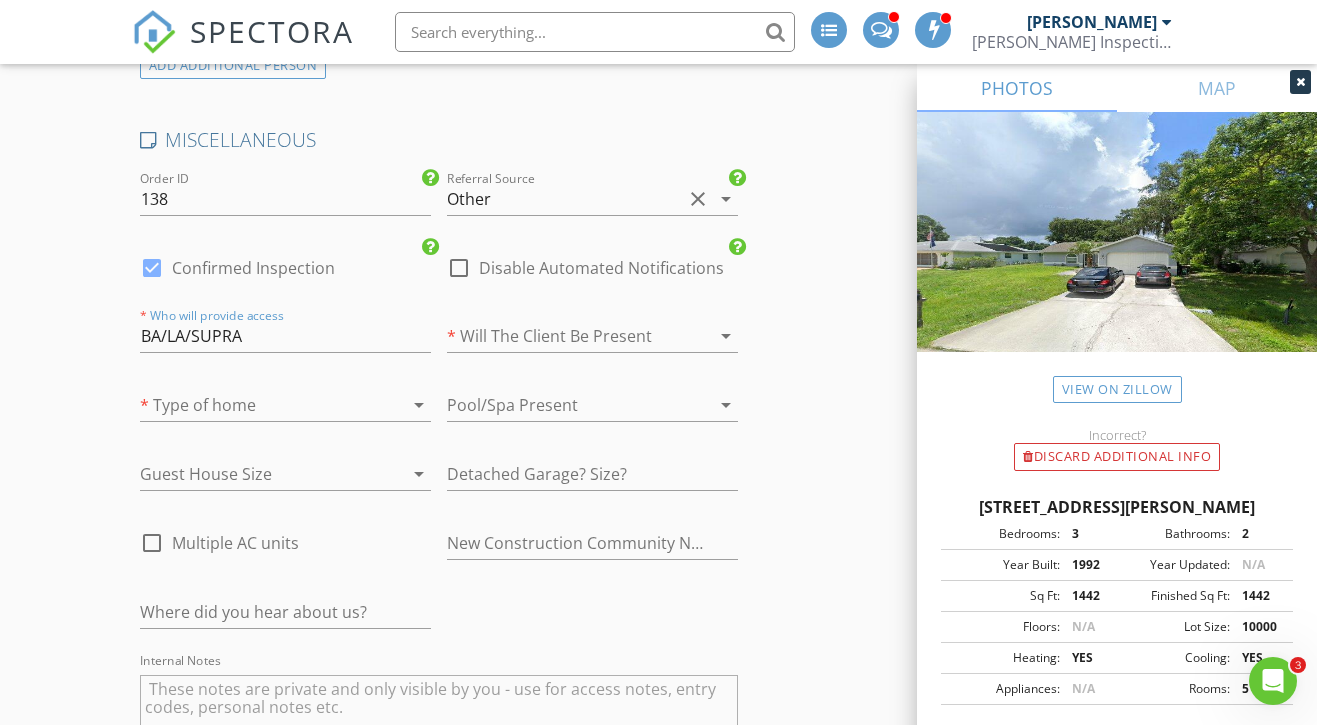 click at bounding box center [564, 336] 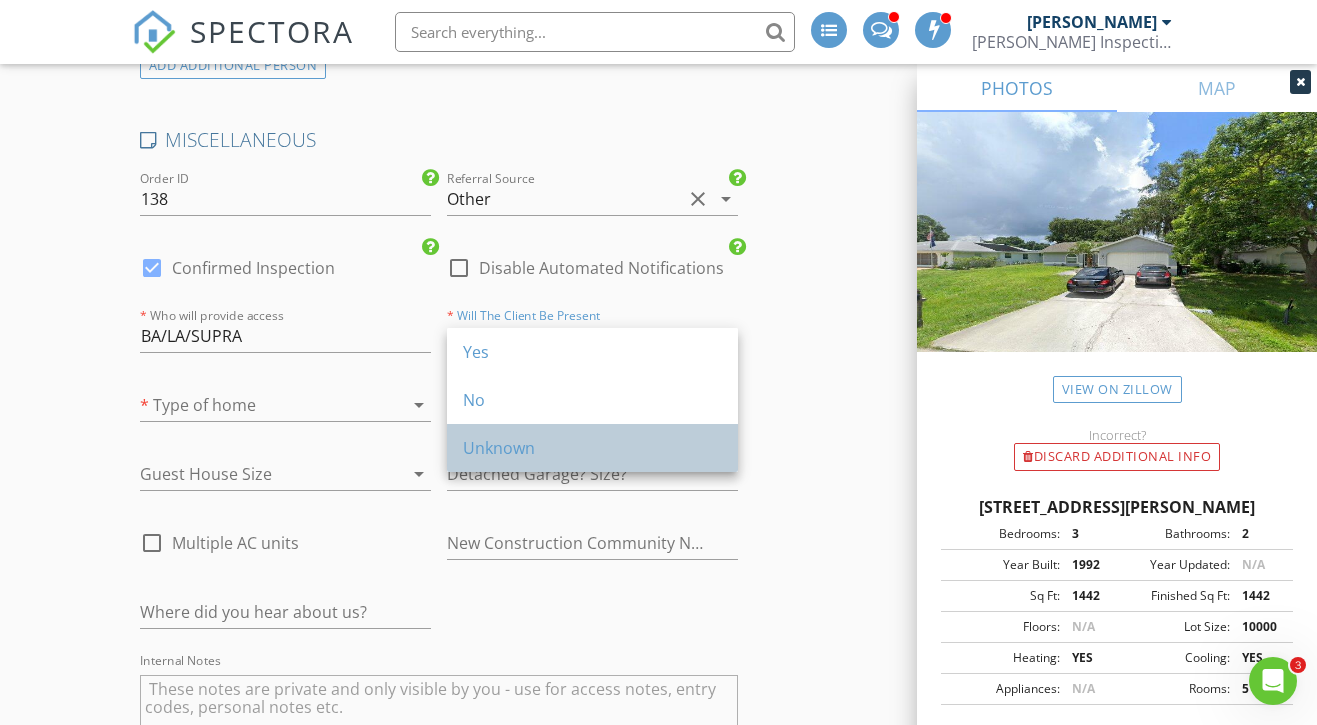 click on "Unknown" at bounding box center [592, 448] 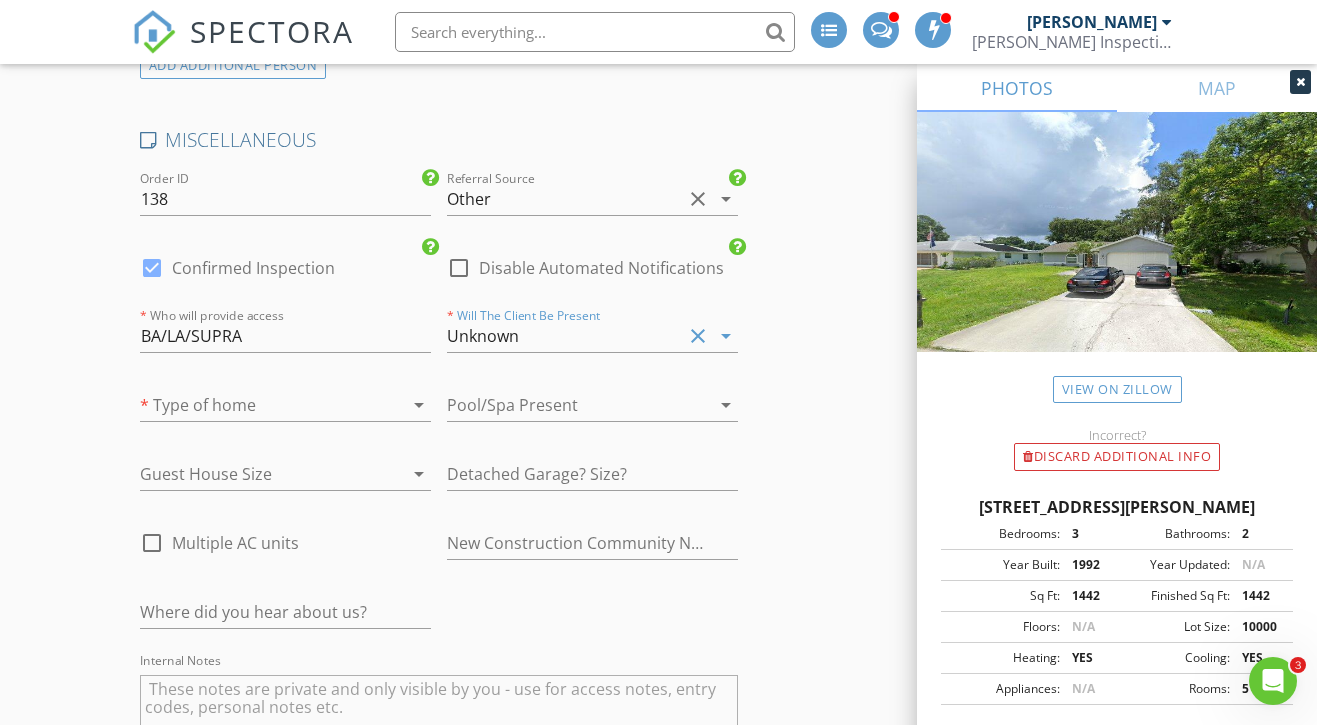 click at bounding box center [257, 405] 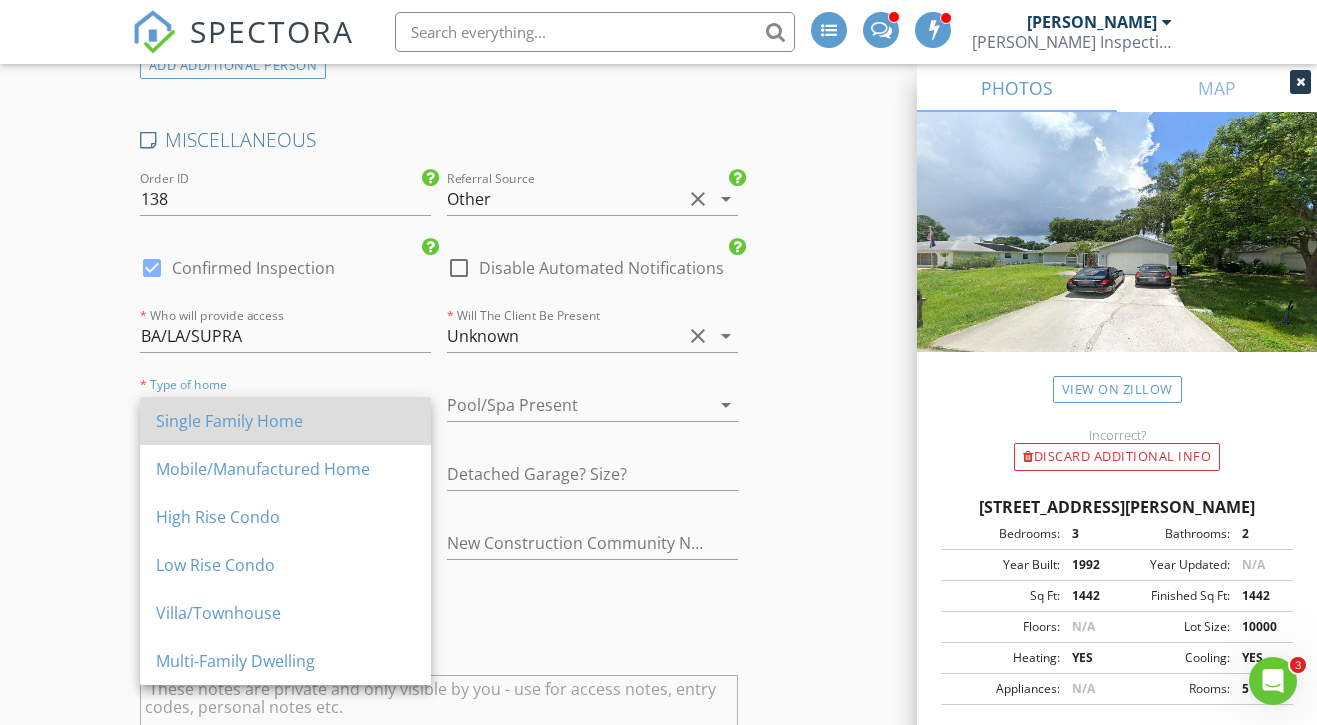 click on "Single Family Home" at bounding box center [285, 421] 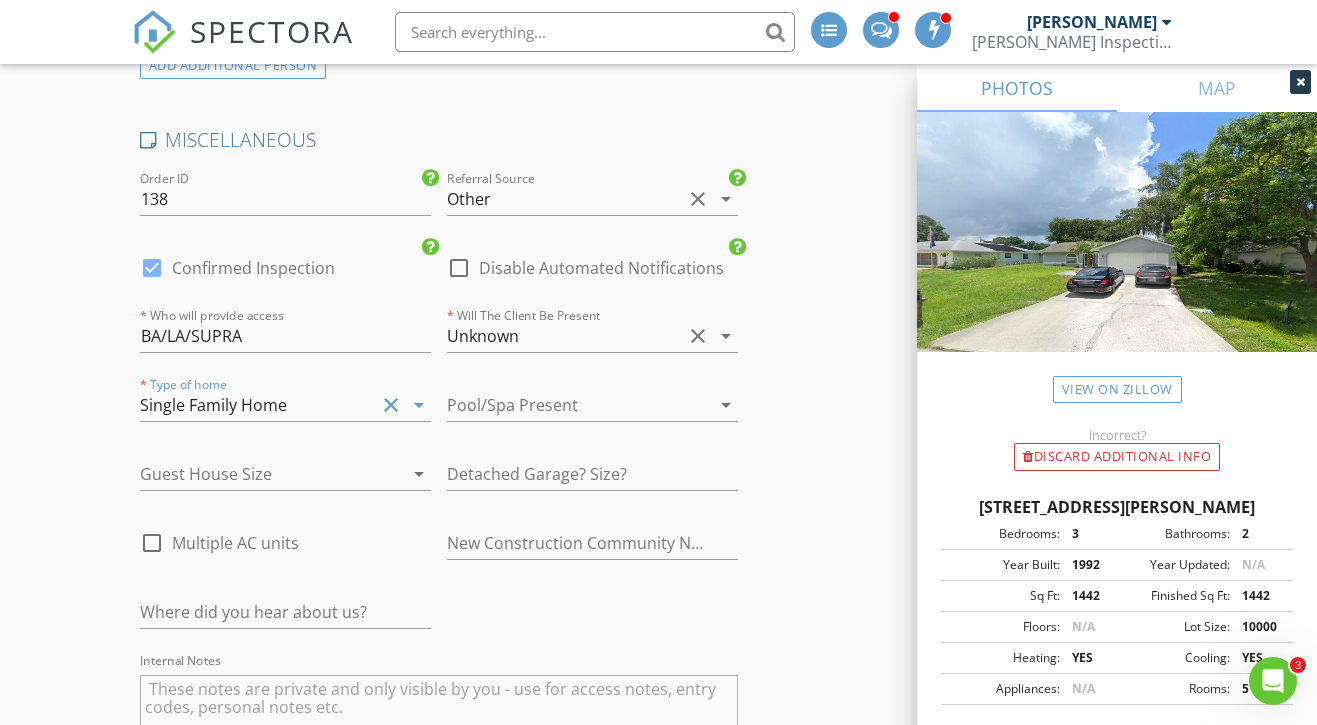 click at bounding box center [564, 405] 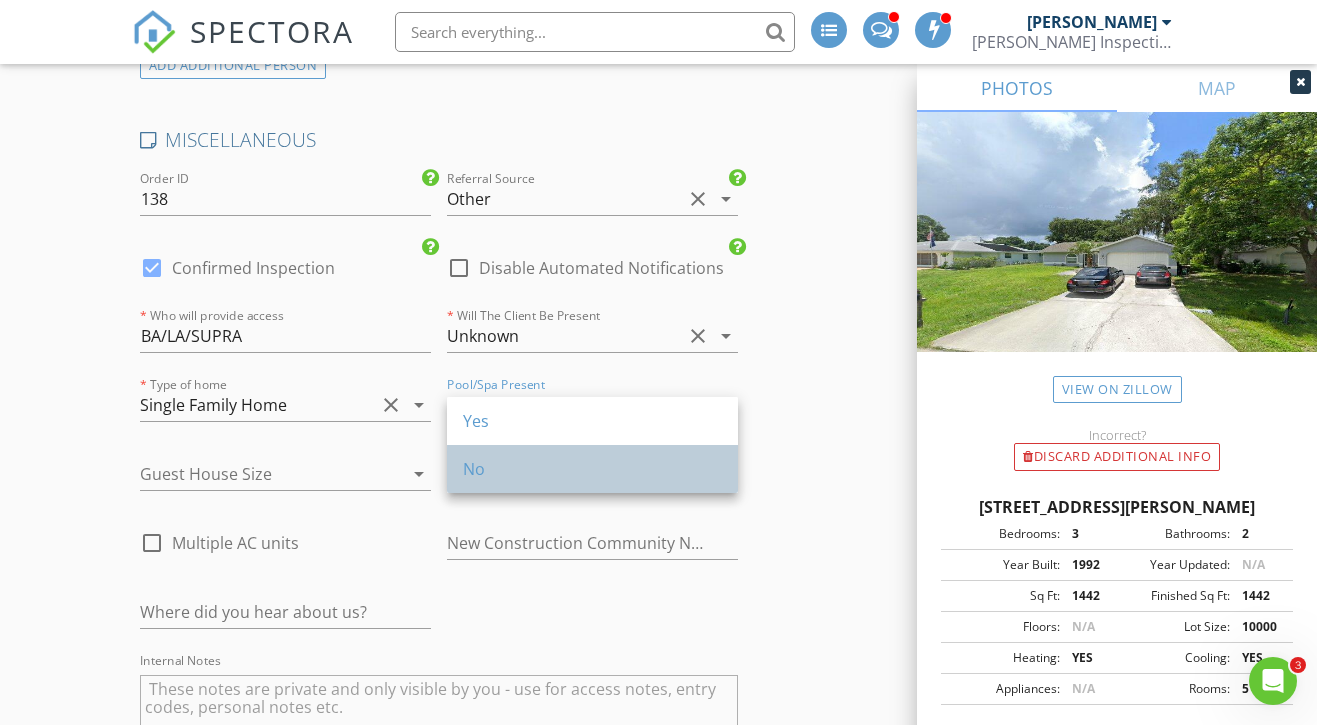 click on "No" at bounding box center [592, 469] 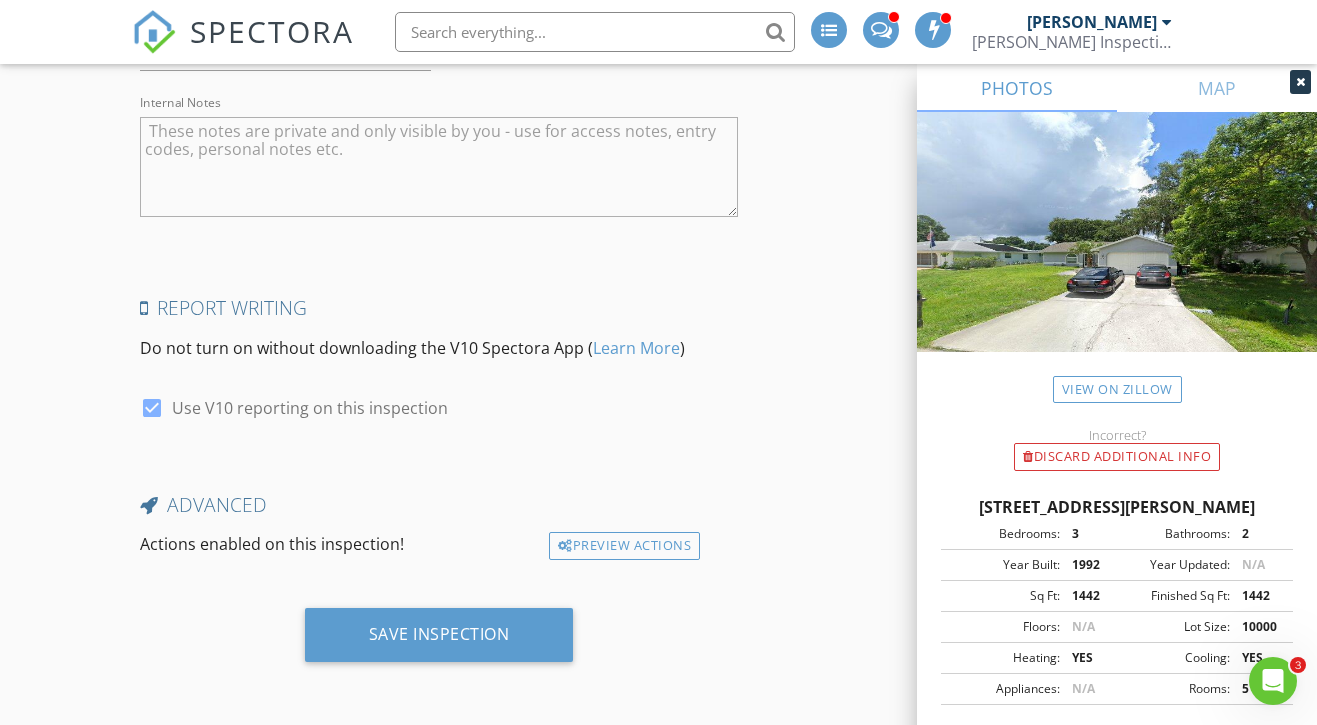 scroll, scrollTop: 5047, scrollLeft: 0, axis: vertical 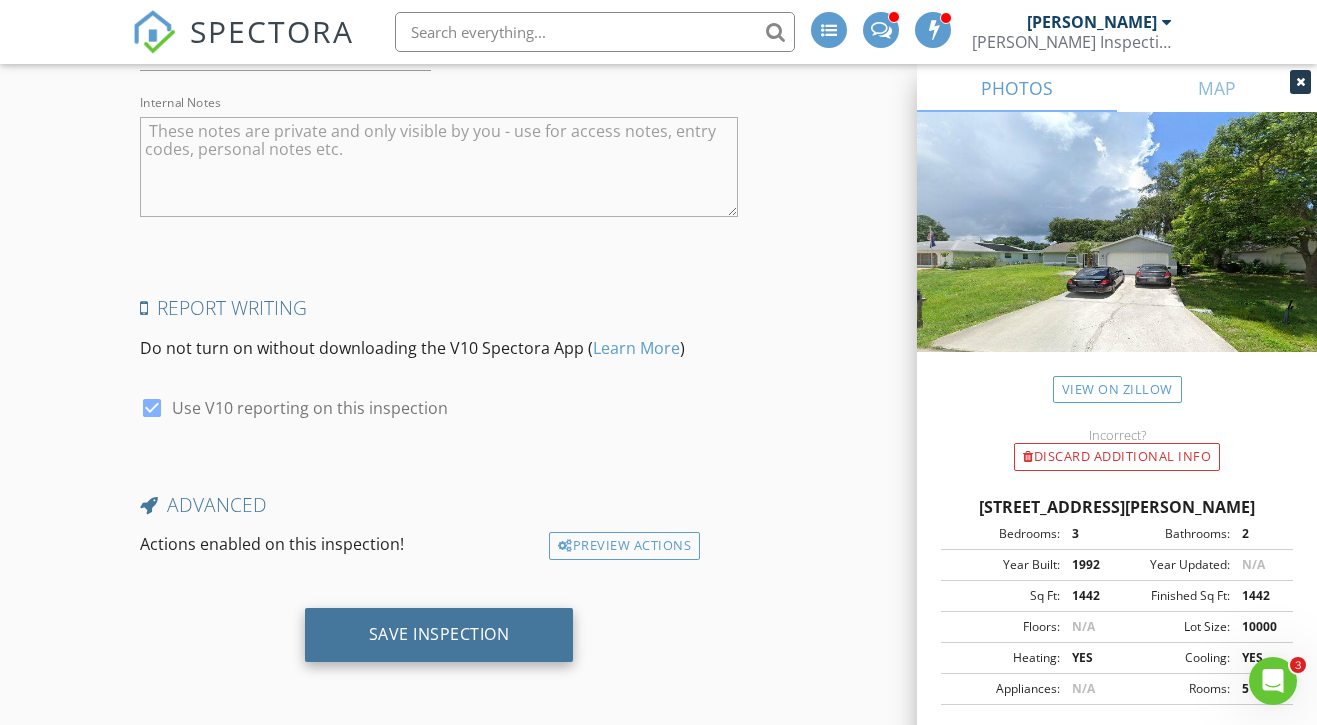 click on "Save Inspection" at bounding box center [439, 634] 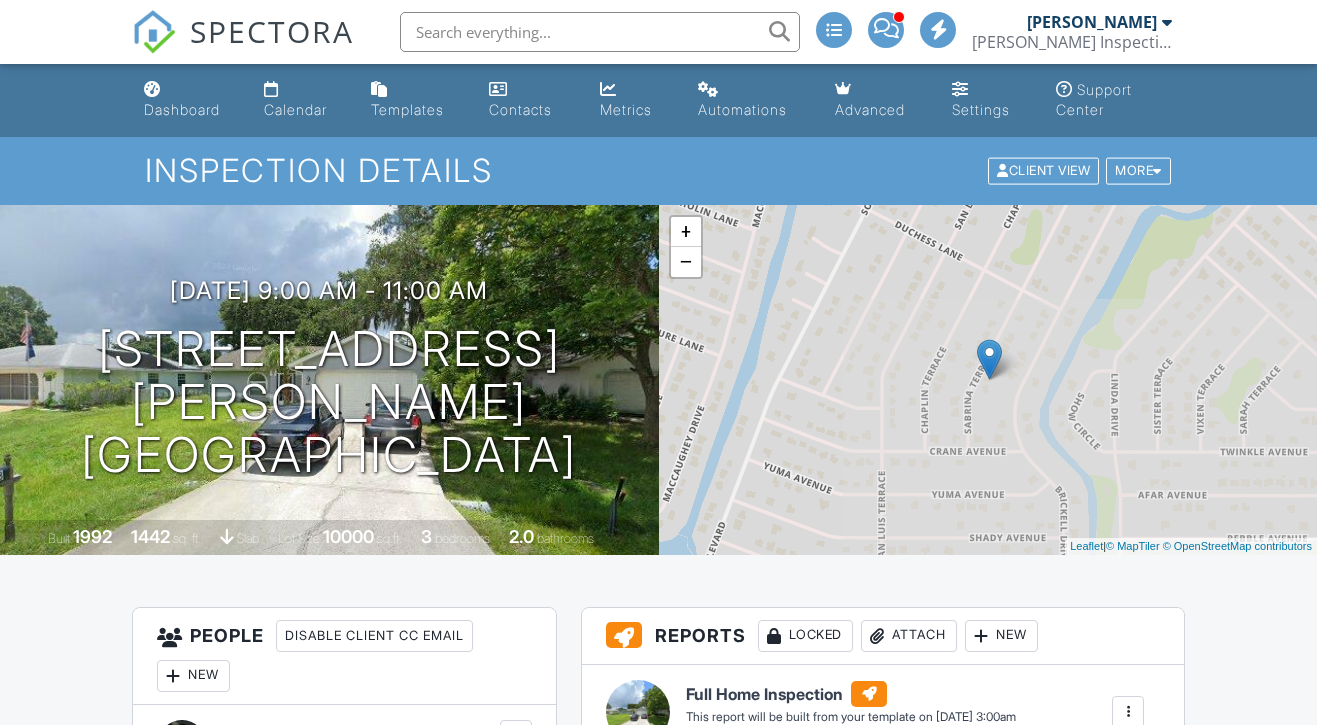 scroll, scrollTop: 485, scrollLeft: 0, axis: vertical 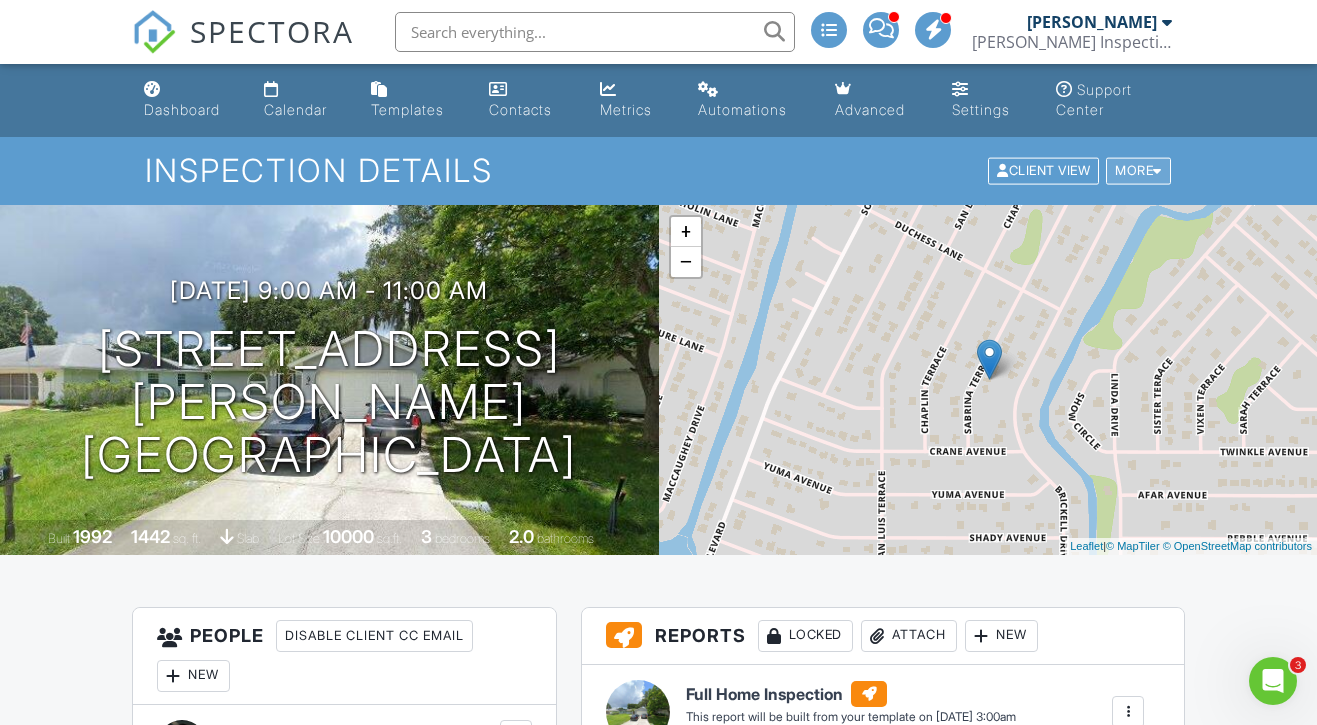 click on "More" at bounding box center (1138, 171) 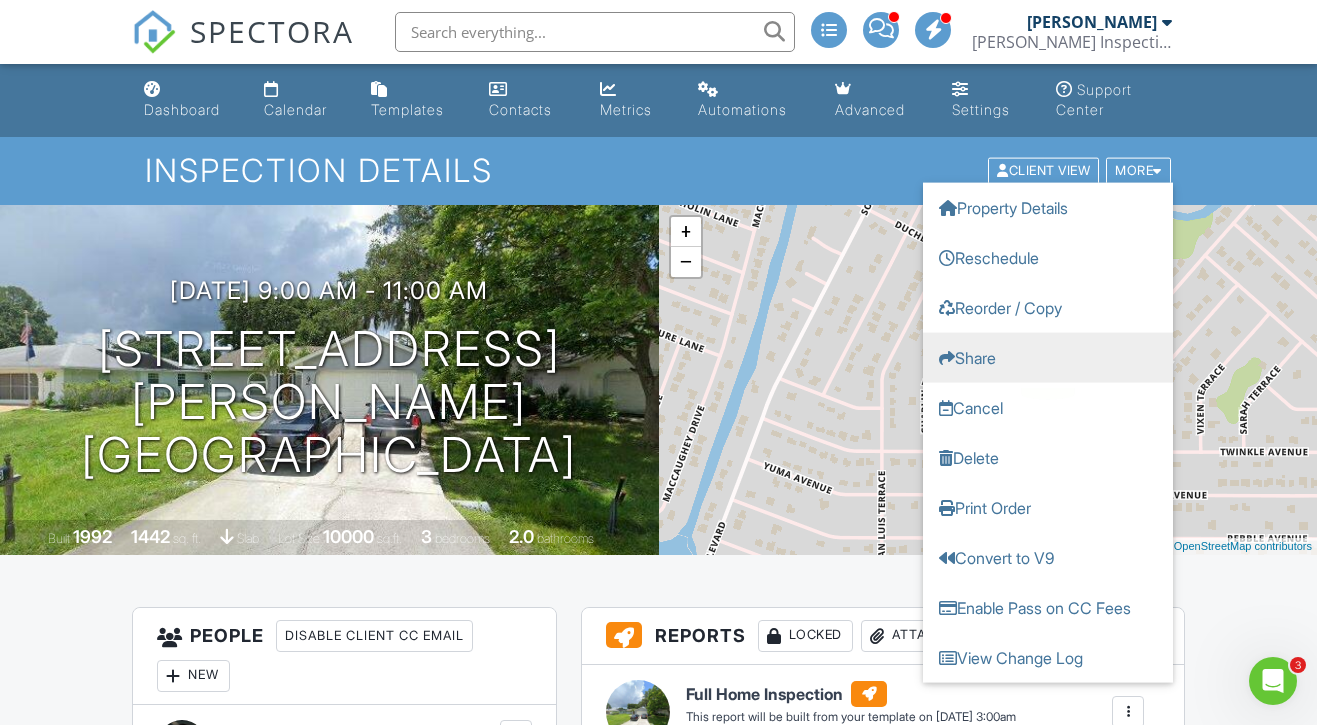 click on "Share" at bounding box center [1048, 358] 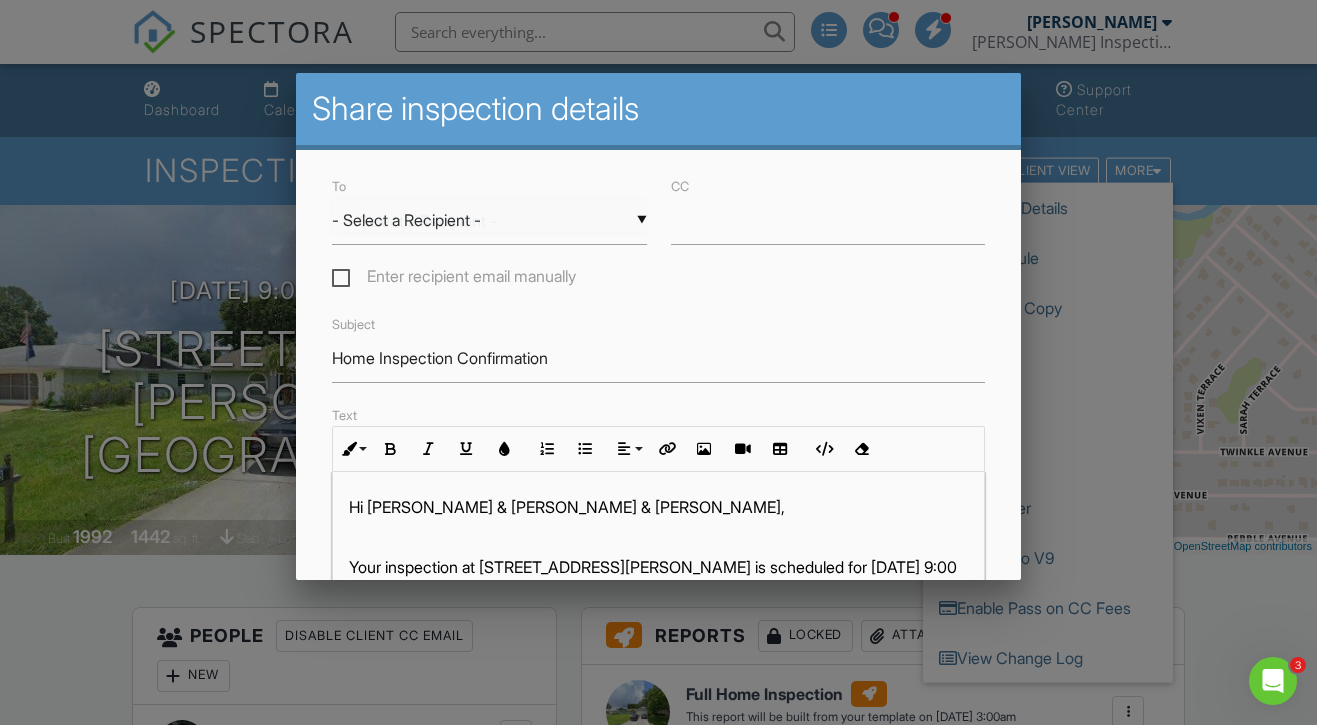 click on "▼ - Select a Recipient - - Select a Recipient - Marsha & Randall Romadka (Client) Kyle Romadka (Client) Liz Van Osdol (Agent) Stephen Scalera (Agent) - Select a Recipient - Marsha & Randall Romadka (Client)
Kyle Romadka (Client)
Liz Van Osdol (Agent)
Stephen Scalera (Agent)" at bounding box center (489, 220) 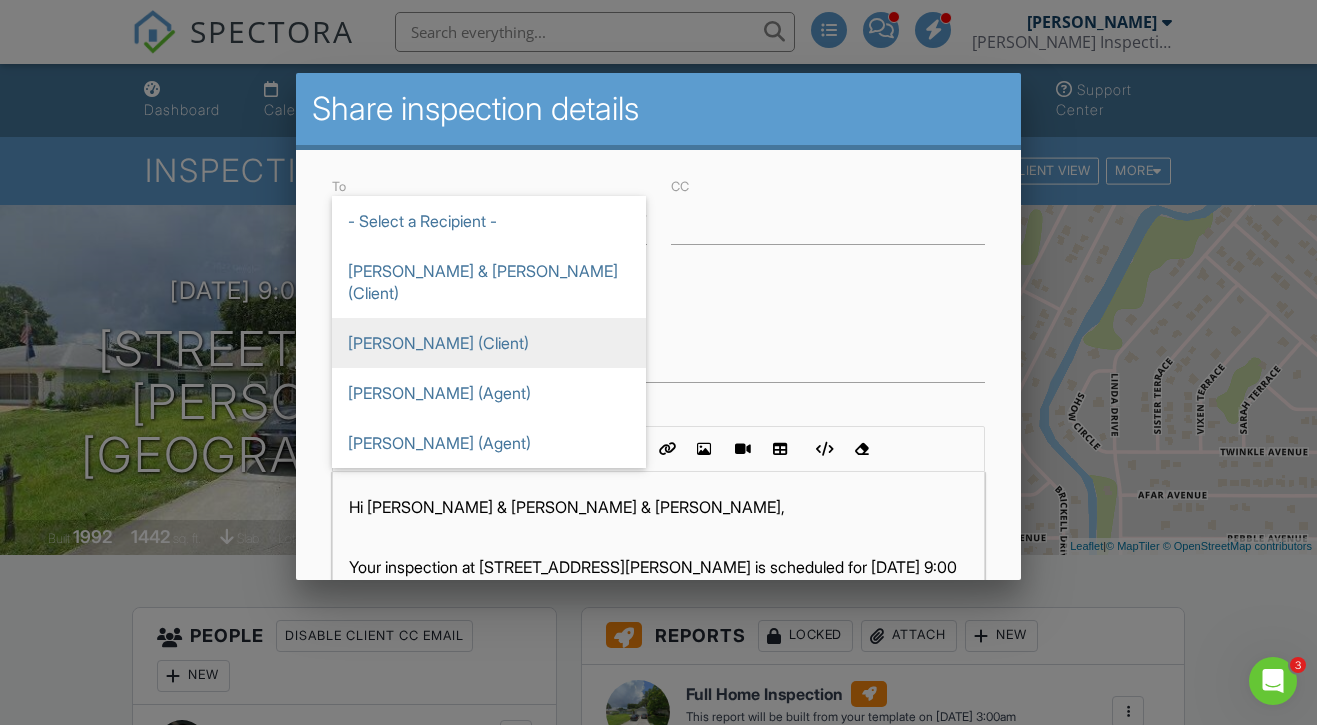 click on "Kyle Romadka (Client)" at bounding box center (489, 343) 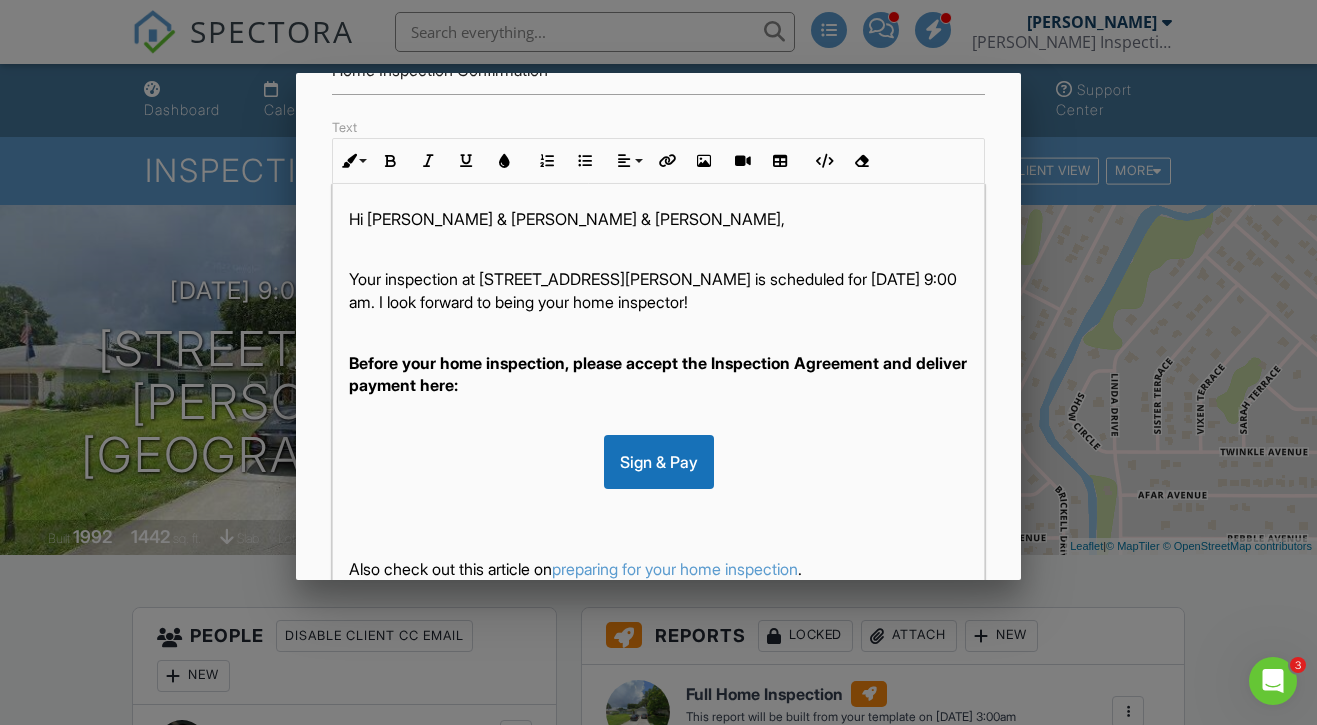 scroll, scrollTop: 289, scrollLeft: 0, axis: vertical 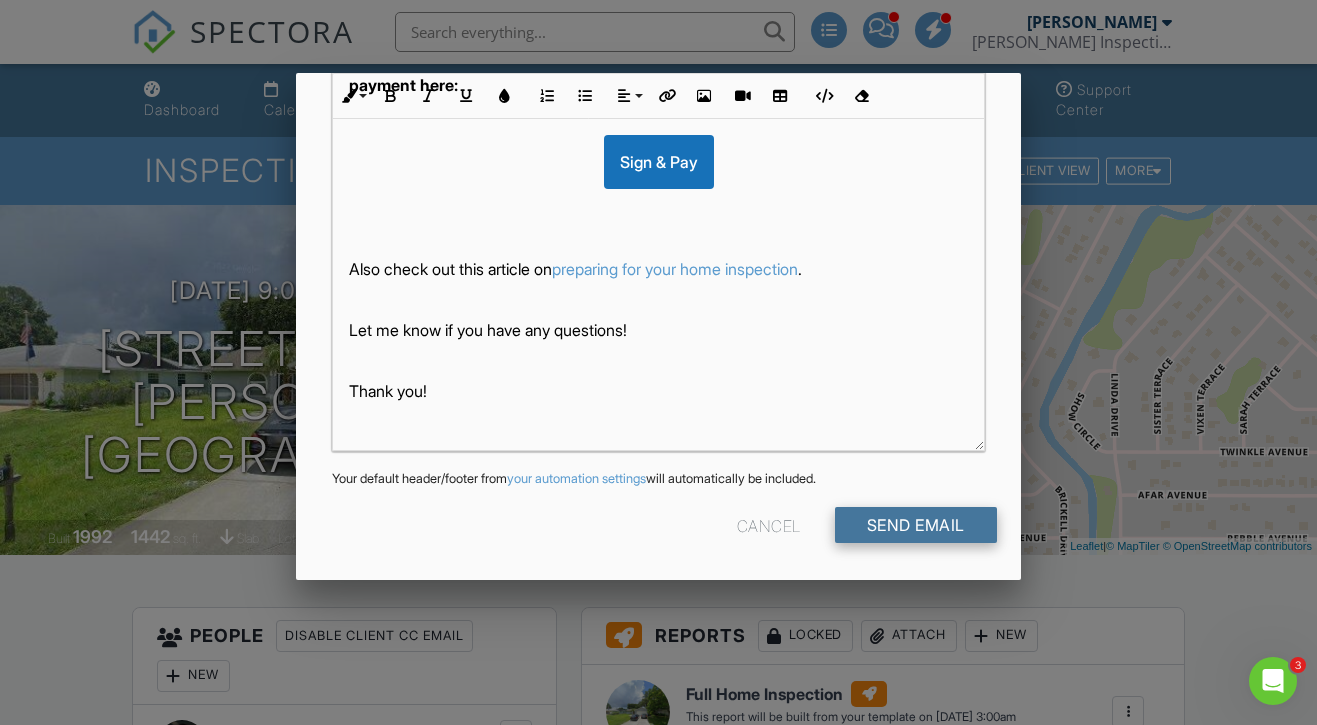 click on "Send Email" at bounding box center (916, 525) 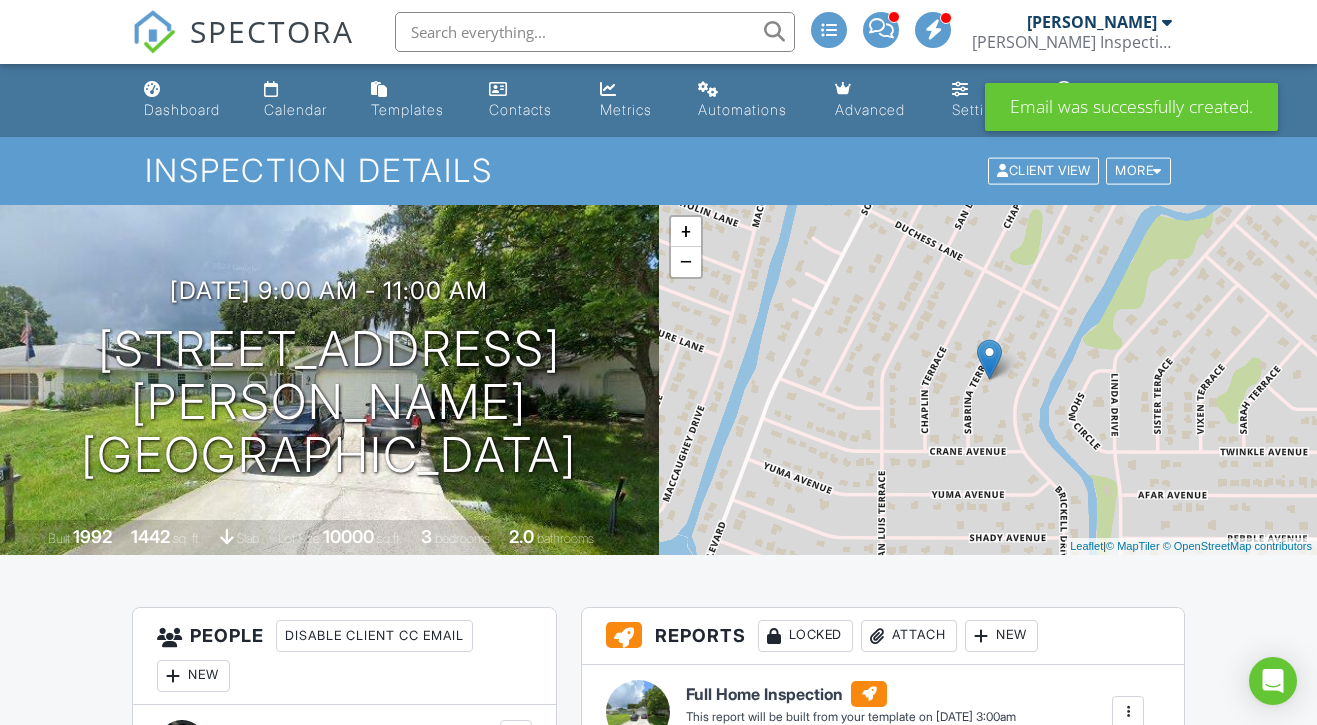 scroll, scrollTop: 0, scrollLeft: 0, axis: both 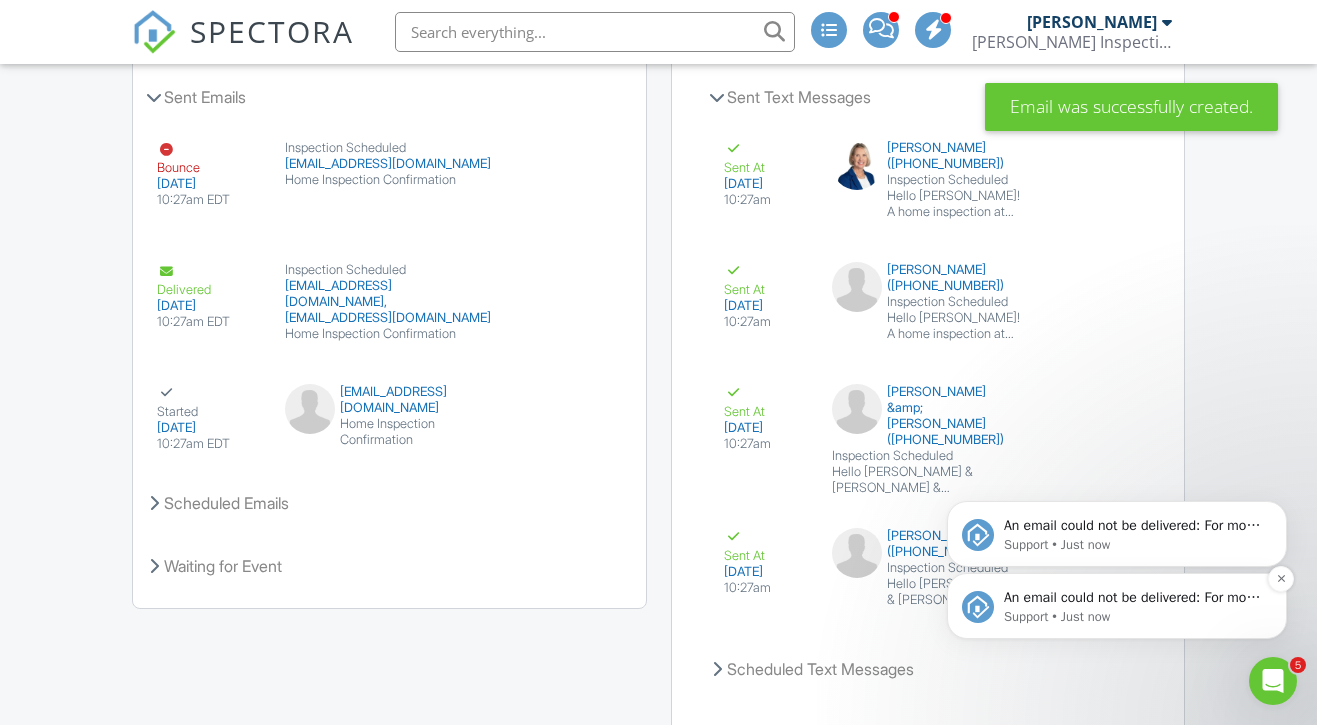 click on "An email could not be delivered:  For more information, view Why emails don't get delivered (Support Article) Support • Just now" at bounding box center [1117, 606] 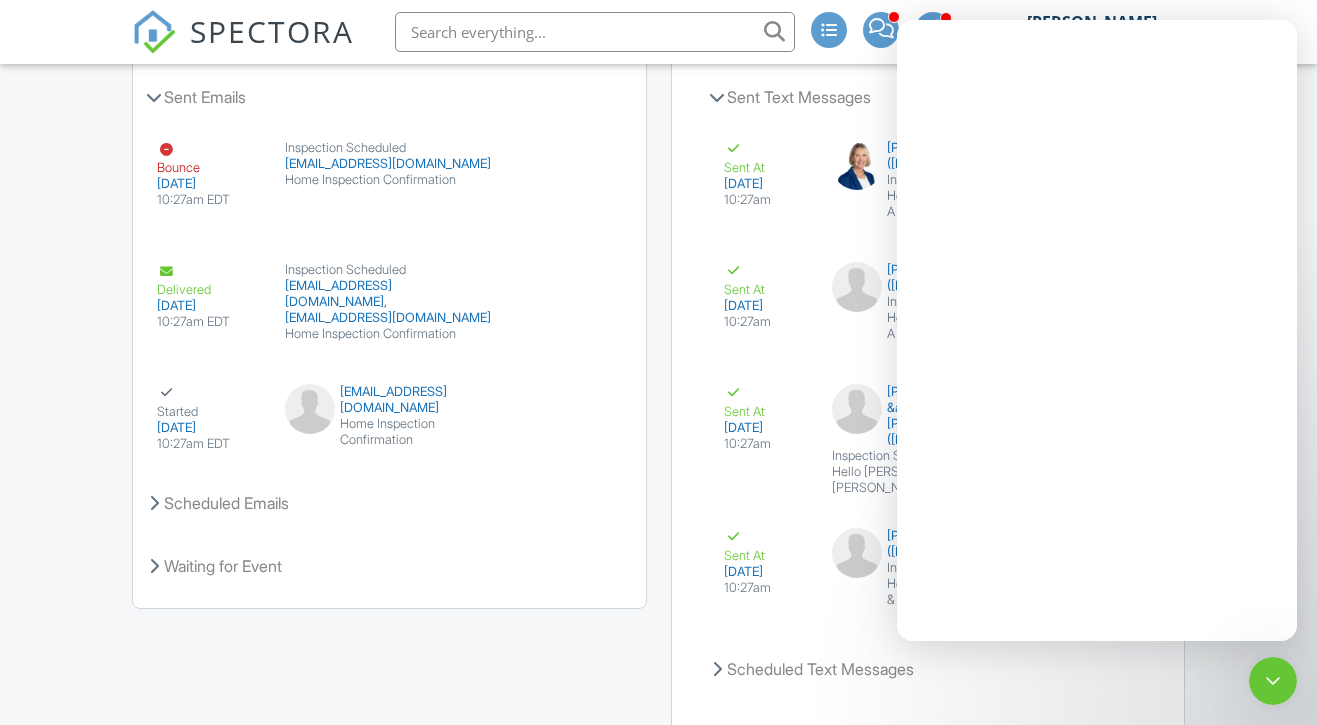 scroll, scrollTop: 0, scrollLeft: 0, axis: both 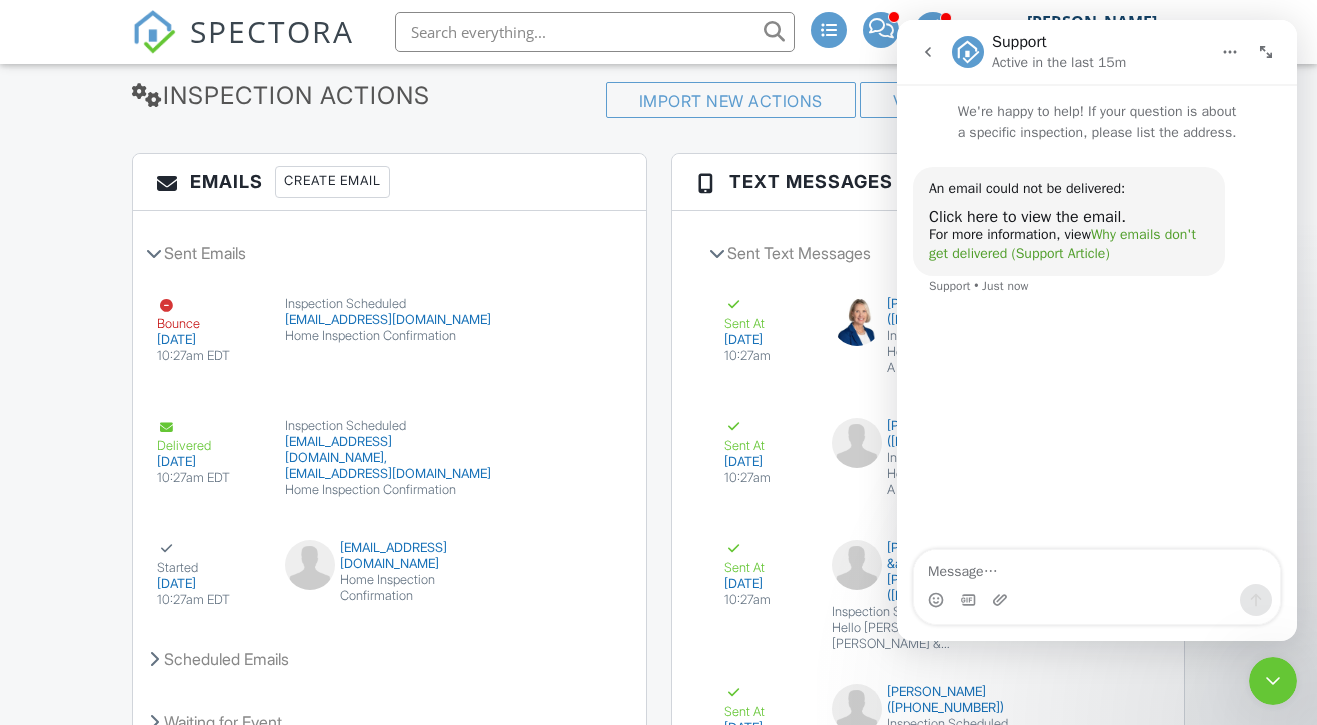 click on "Why emails don't get delivered (Support Article)" at bounding box center [1062, 244] 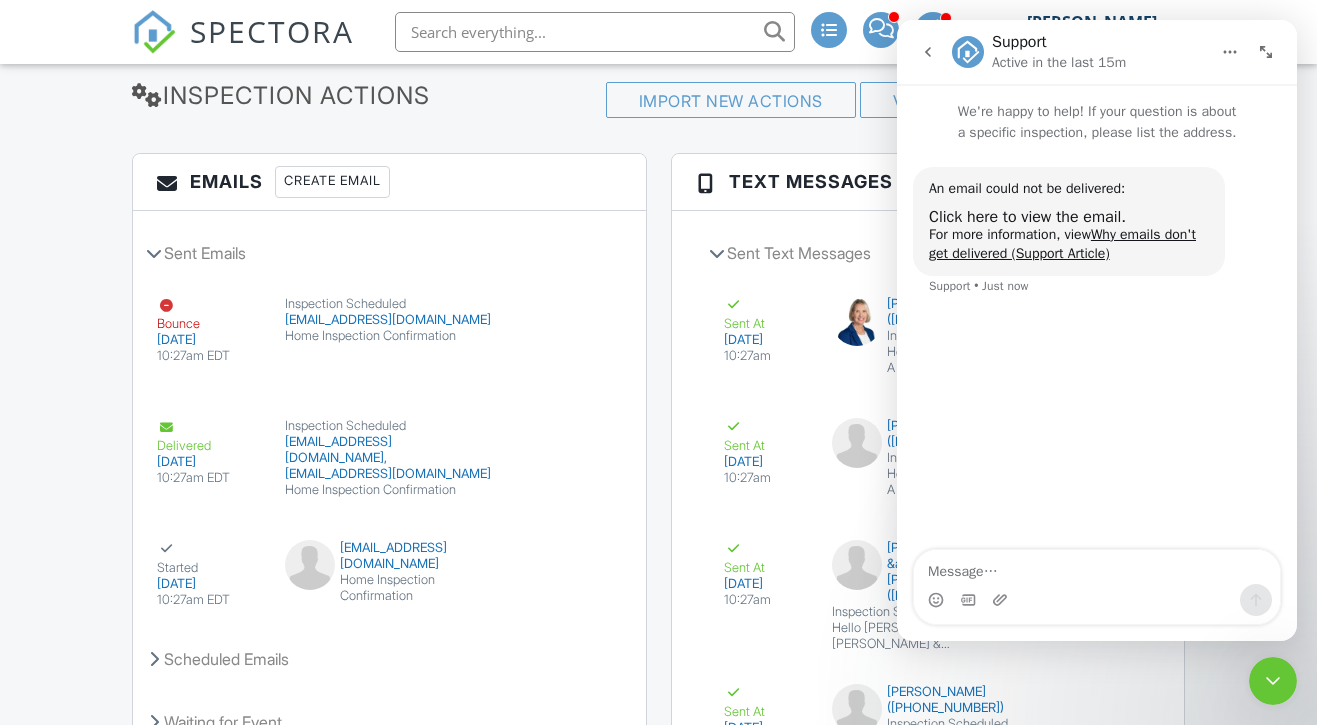 click 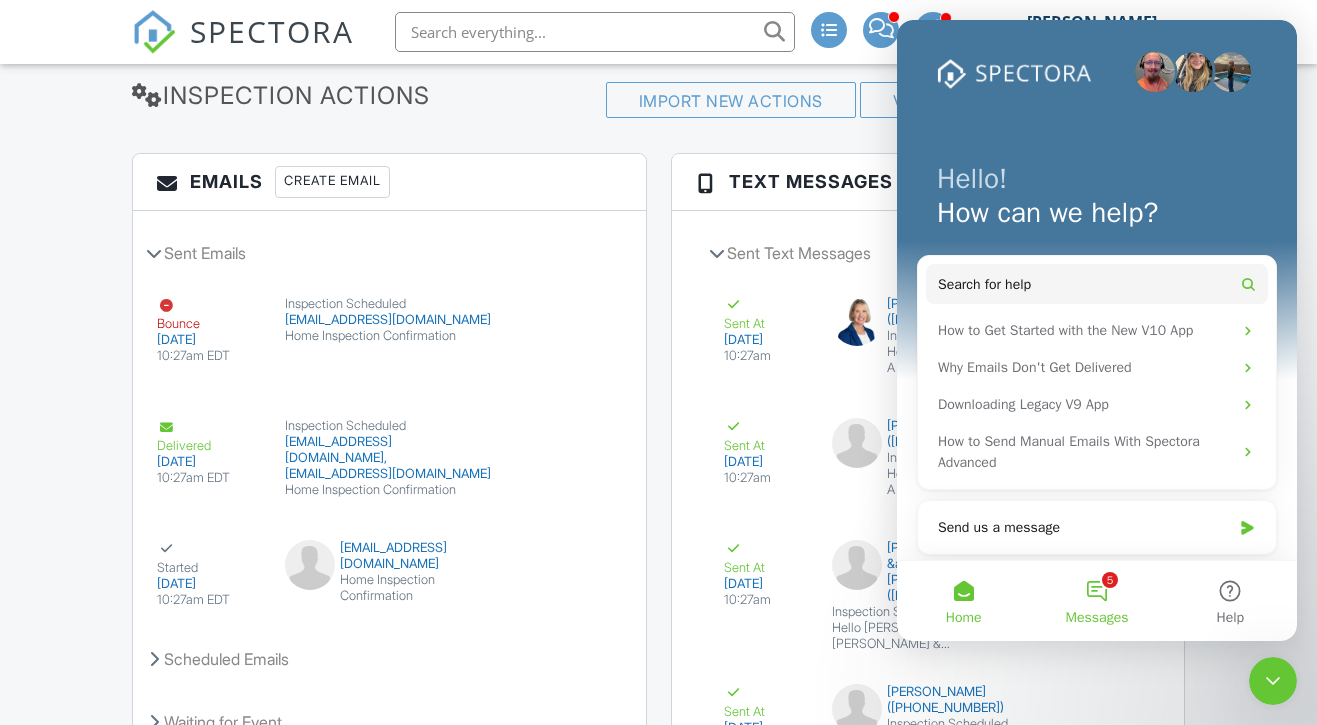 click on "5 Messages" at bounding box center (1096, 601) 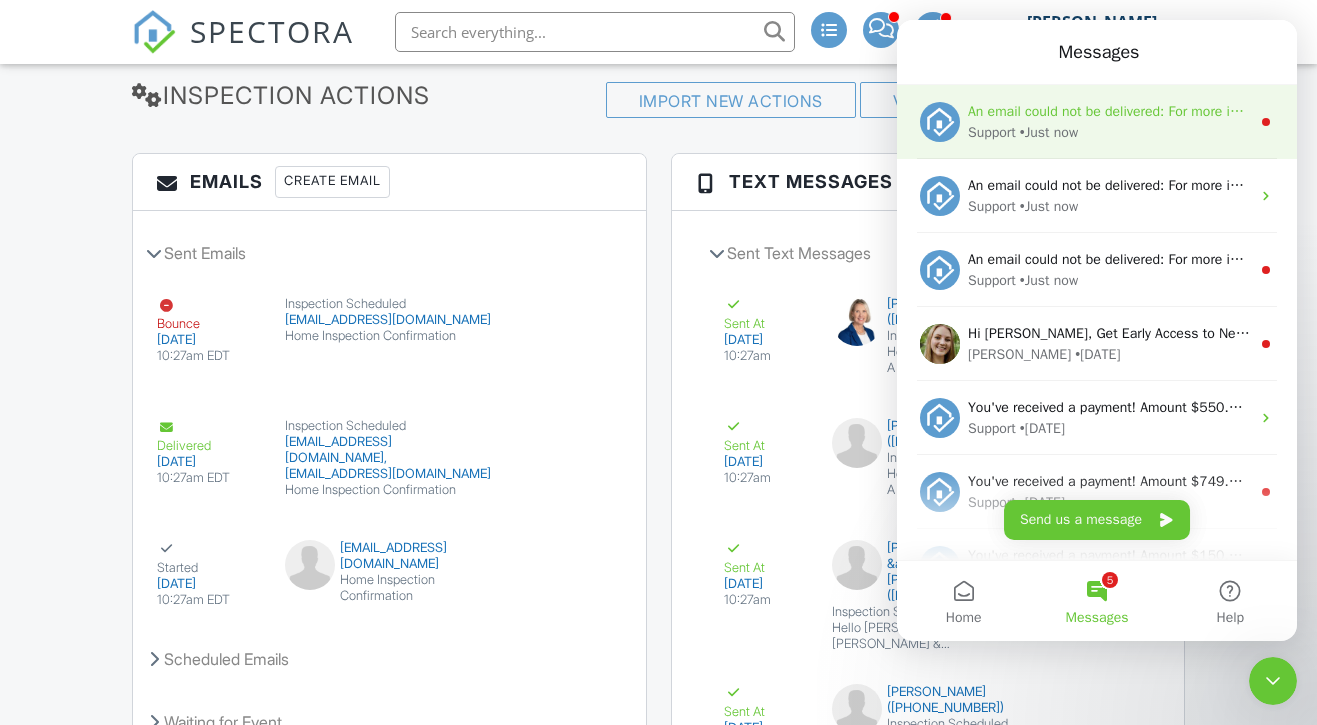click on "Support •  Just now" at bounding box center (1109, 132) 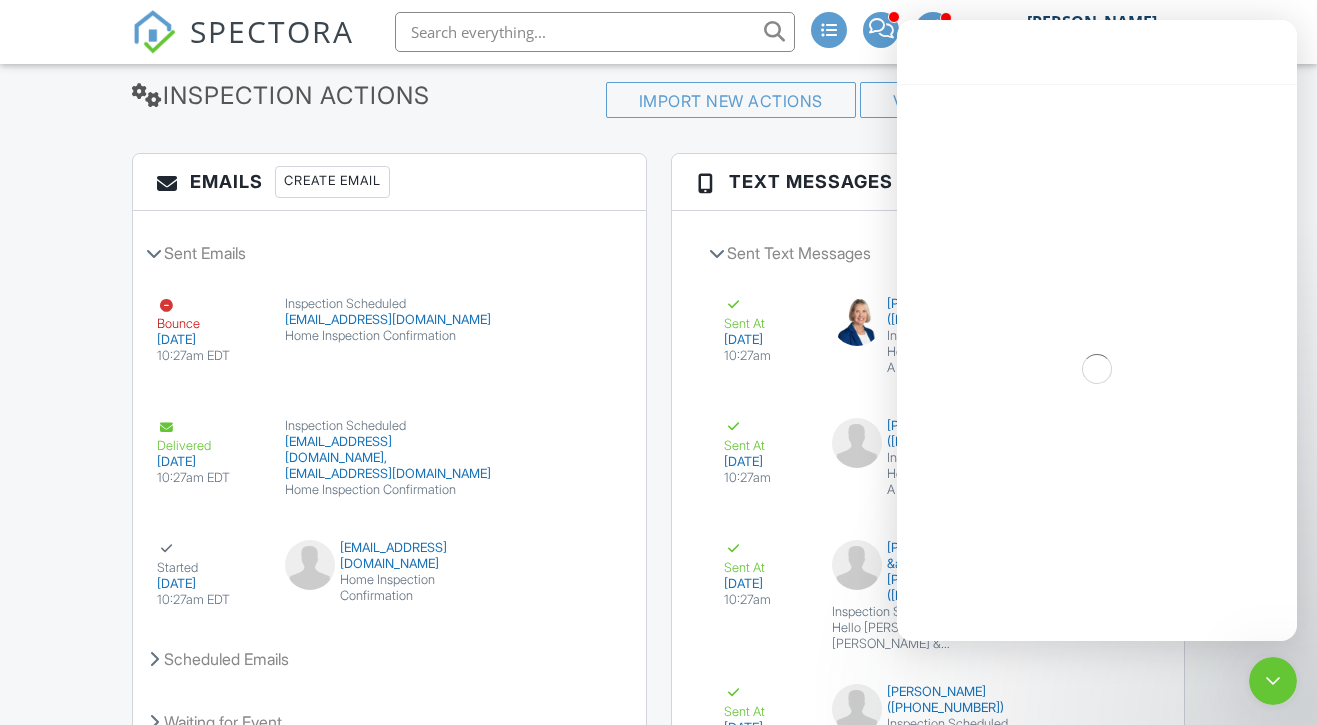 scroll, scrollTop: 2801, scrollLeft: 0, axis: vertical 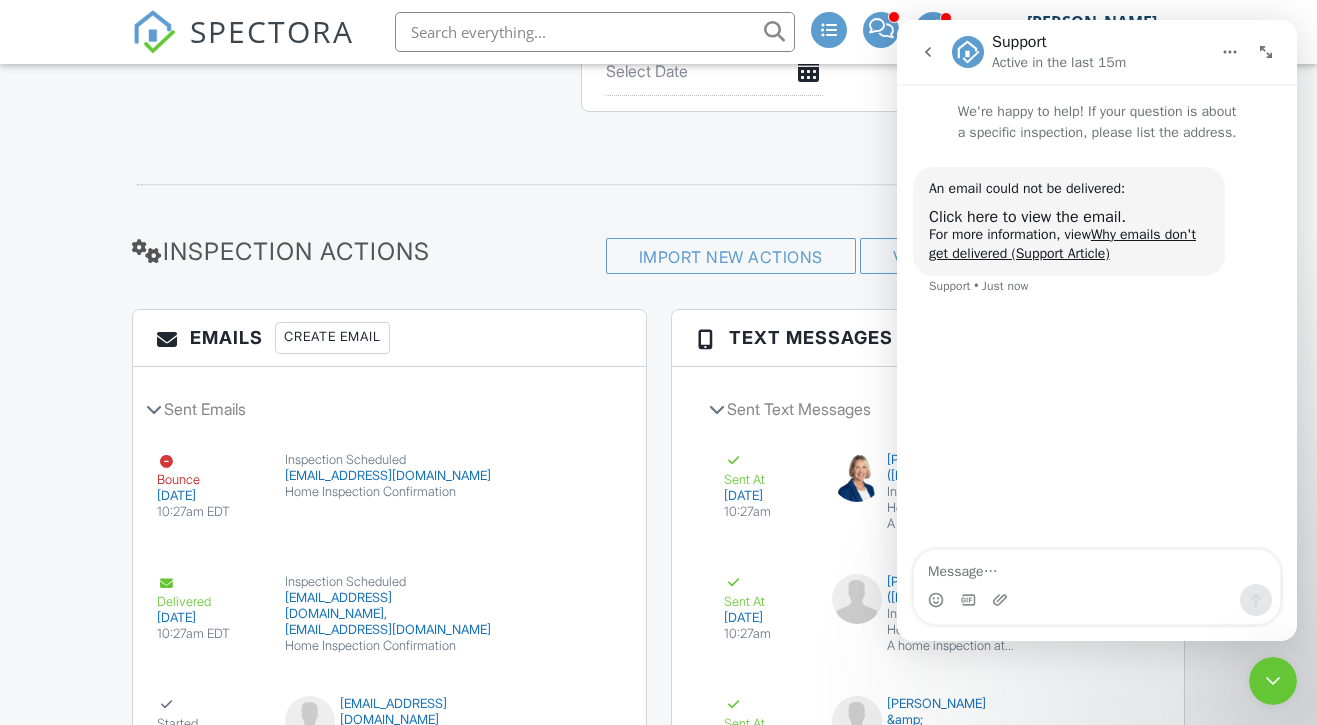 click at bounding box center [928, 52] 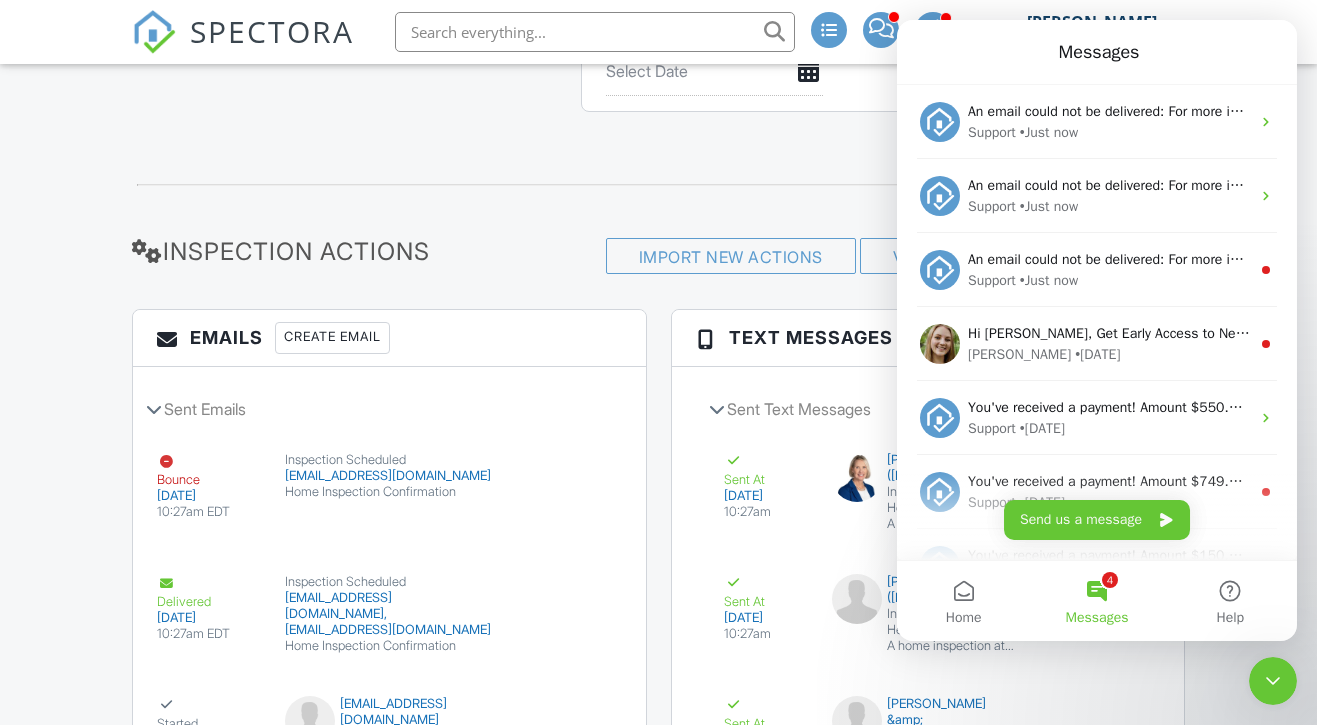 scroll, scrollTop: 0, scrollLeft: 0, axis: both 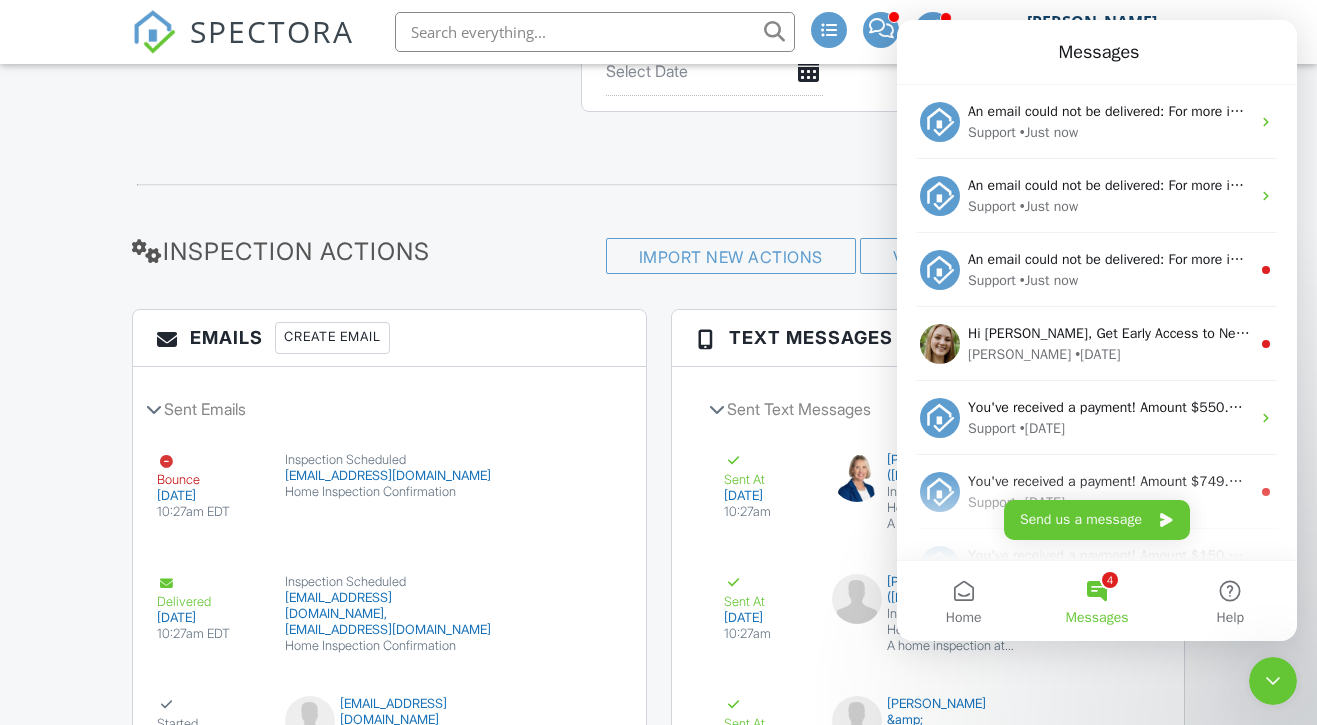 click 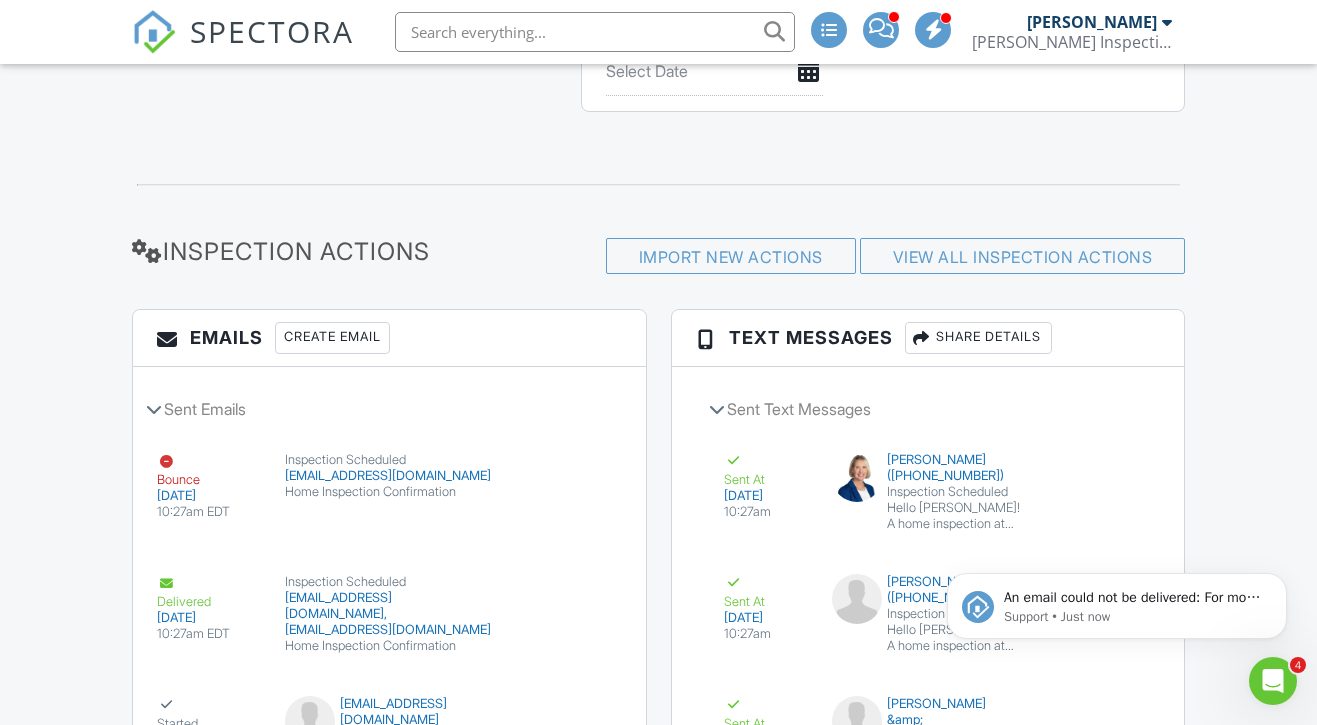 scroll, scrollTop: 0, scrollLeft: 0, axis: both 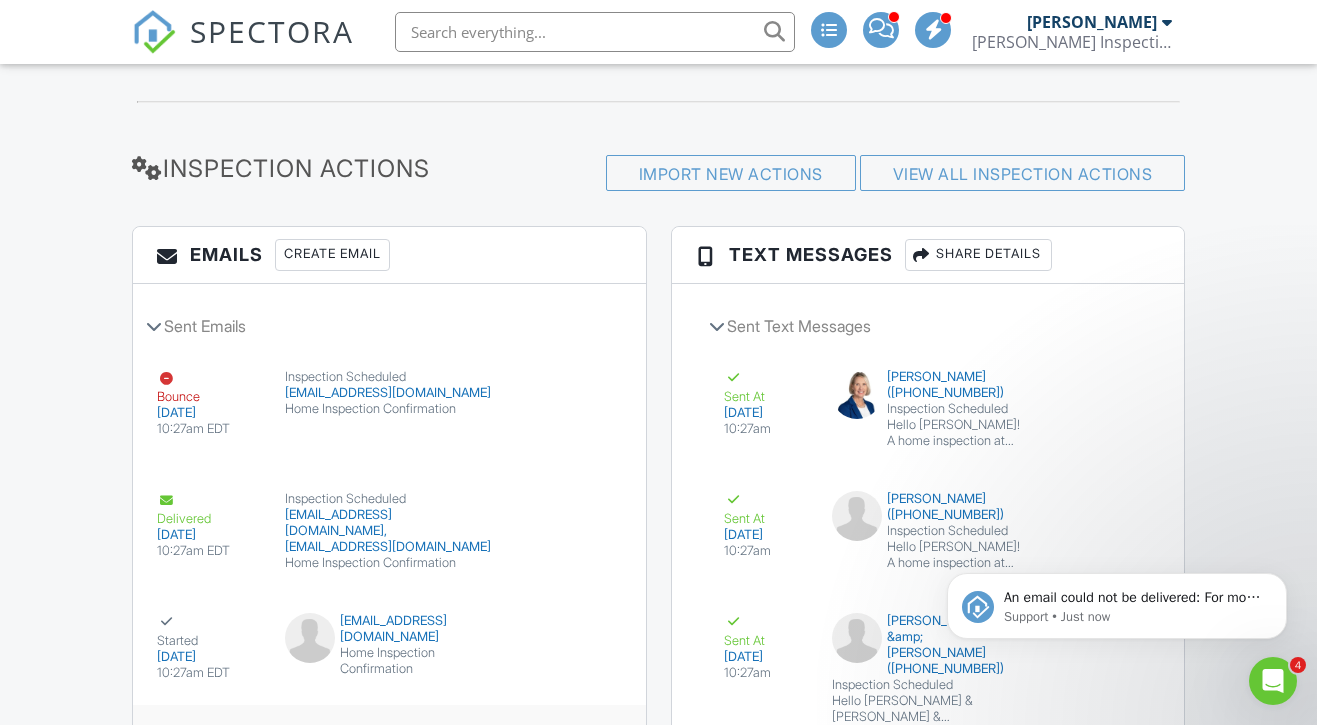 click on "Scheduled Emails" at bounding box center (389, 732) 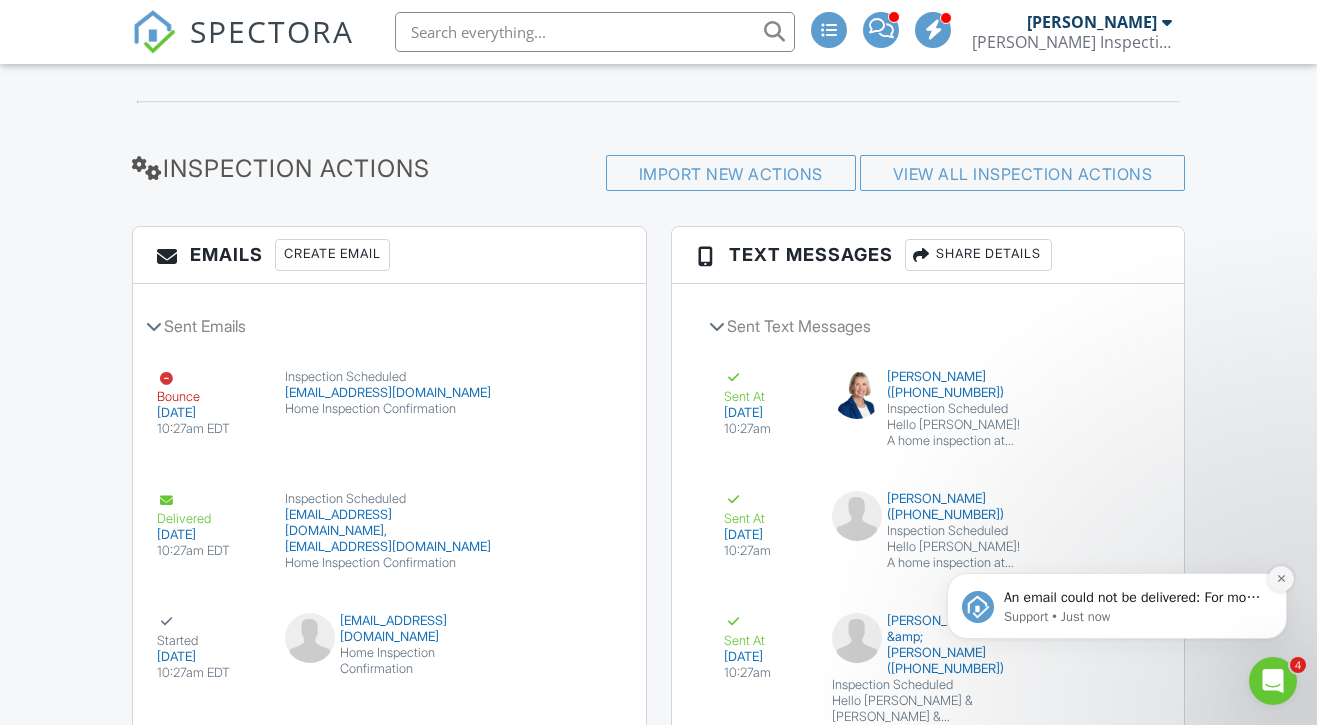 click 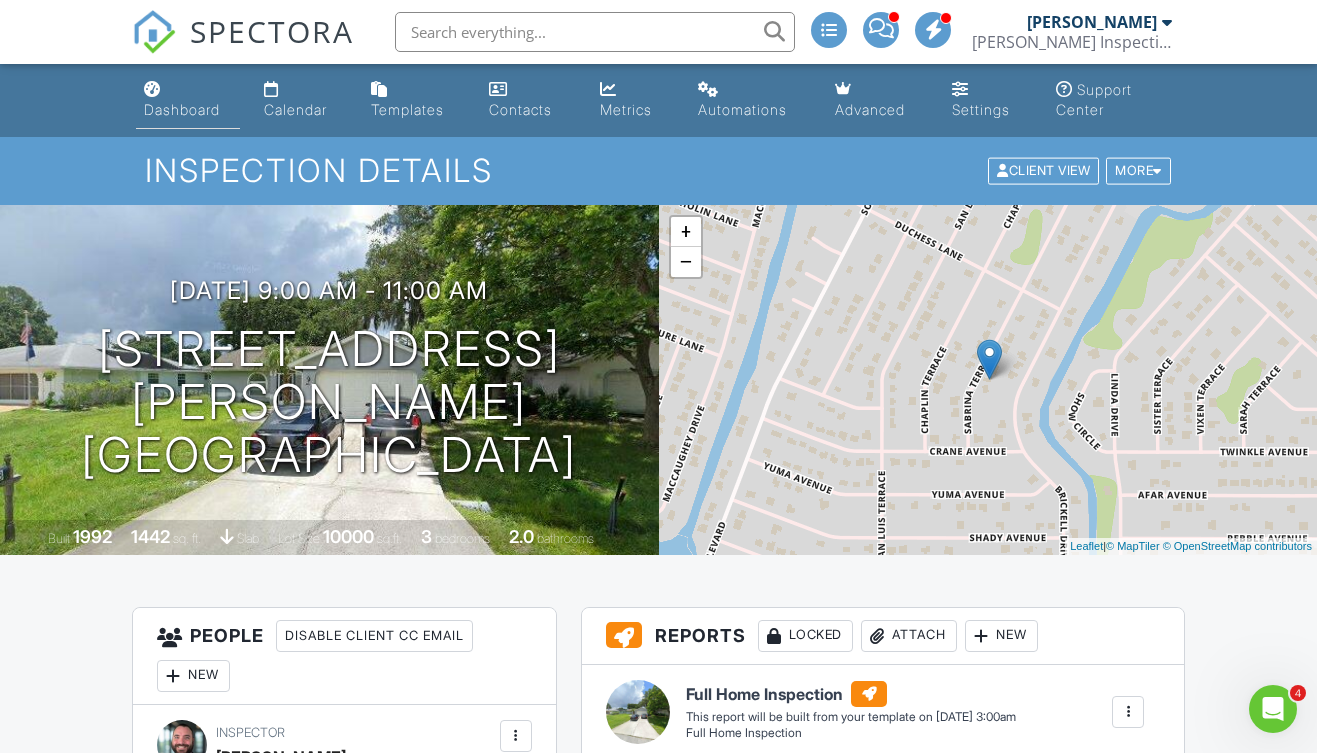 scroll, scrollTop: 0, scrollLeft: 0, axis: both 